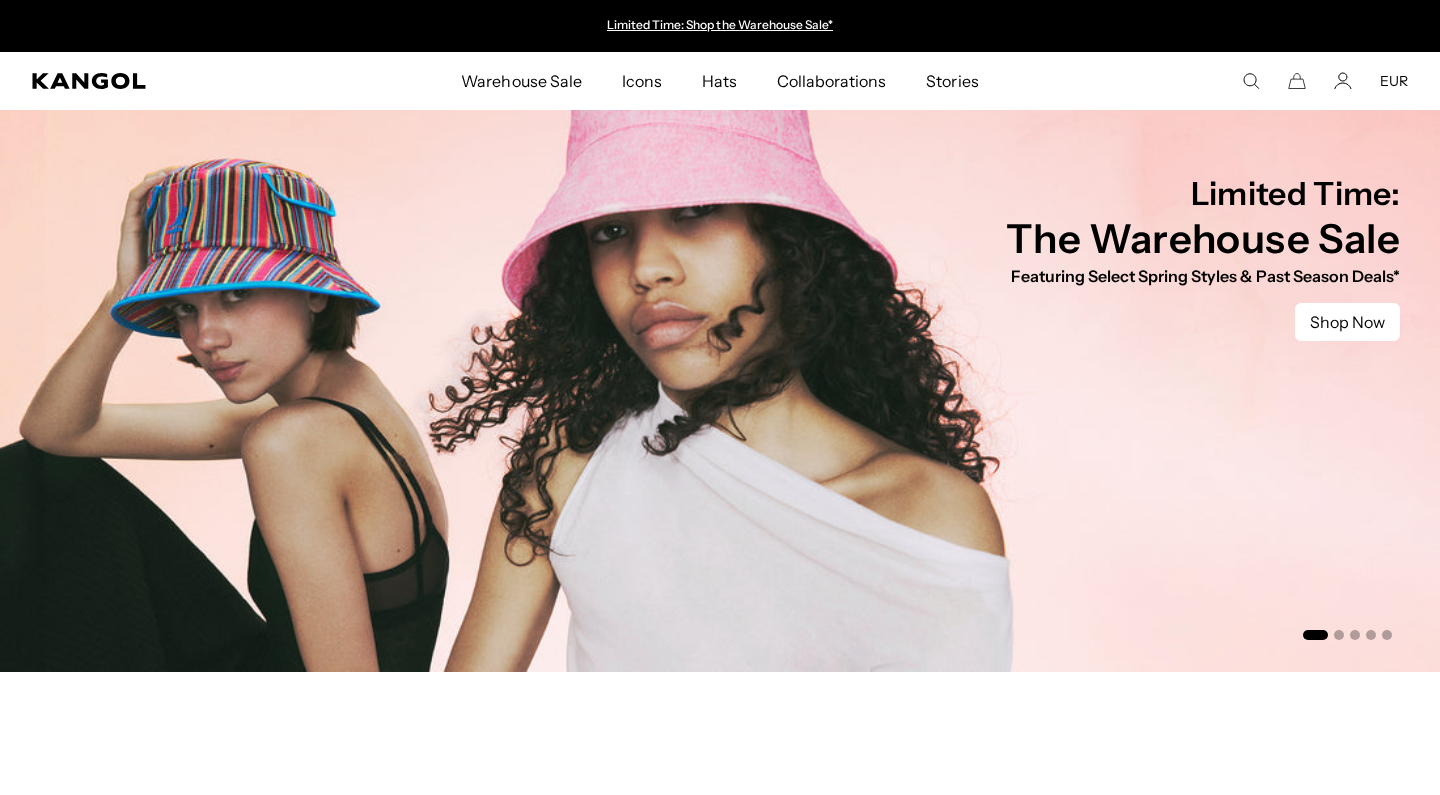 scroll, scrollTop: 928, scrollLeft: 0, axis: vertical 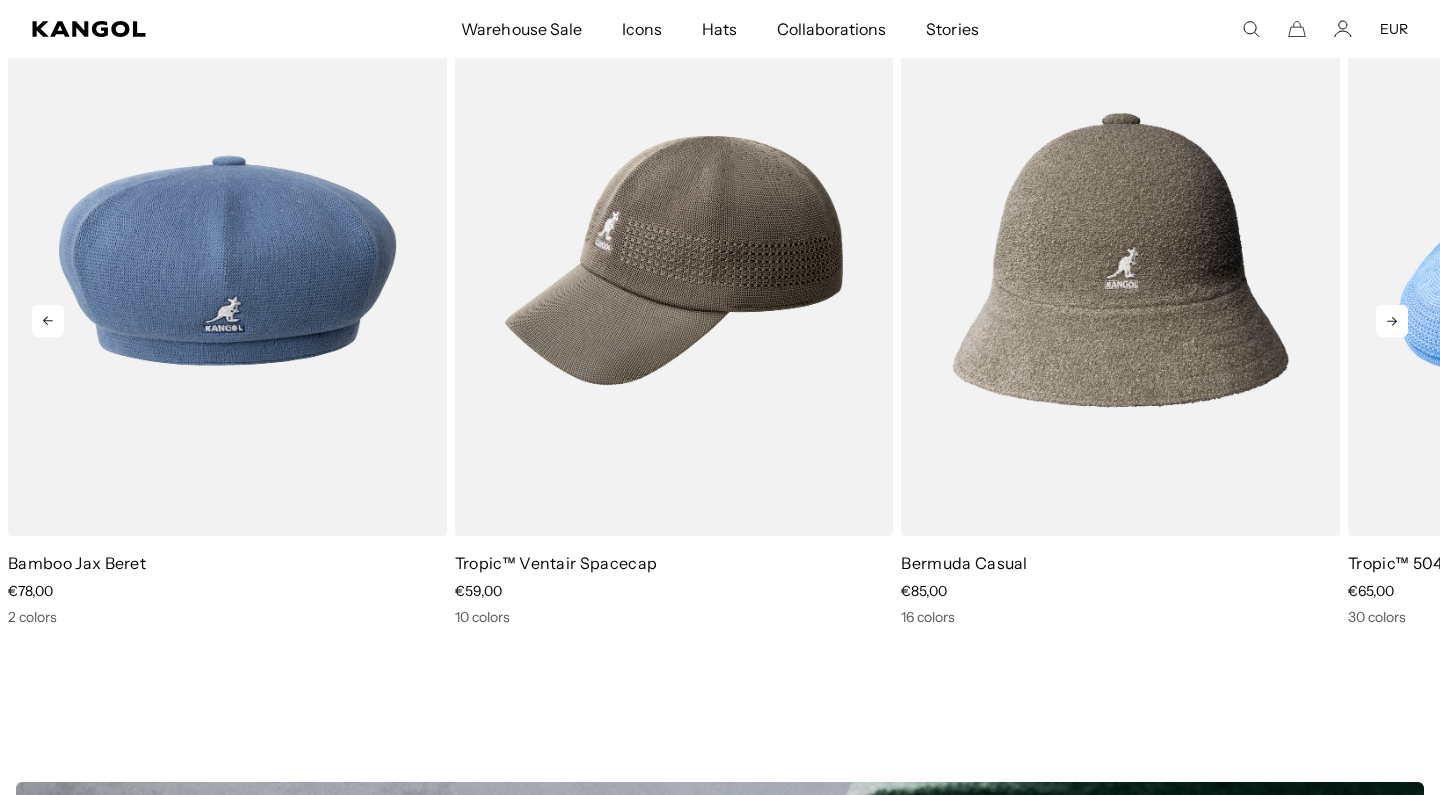 click 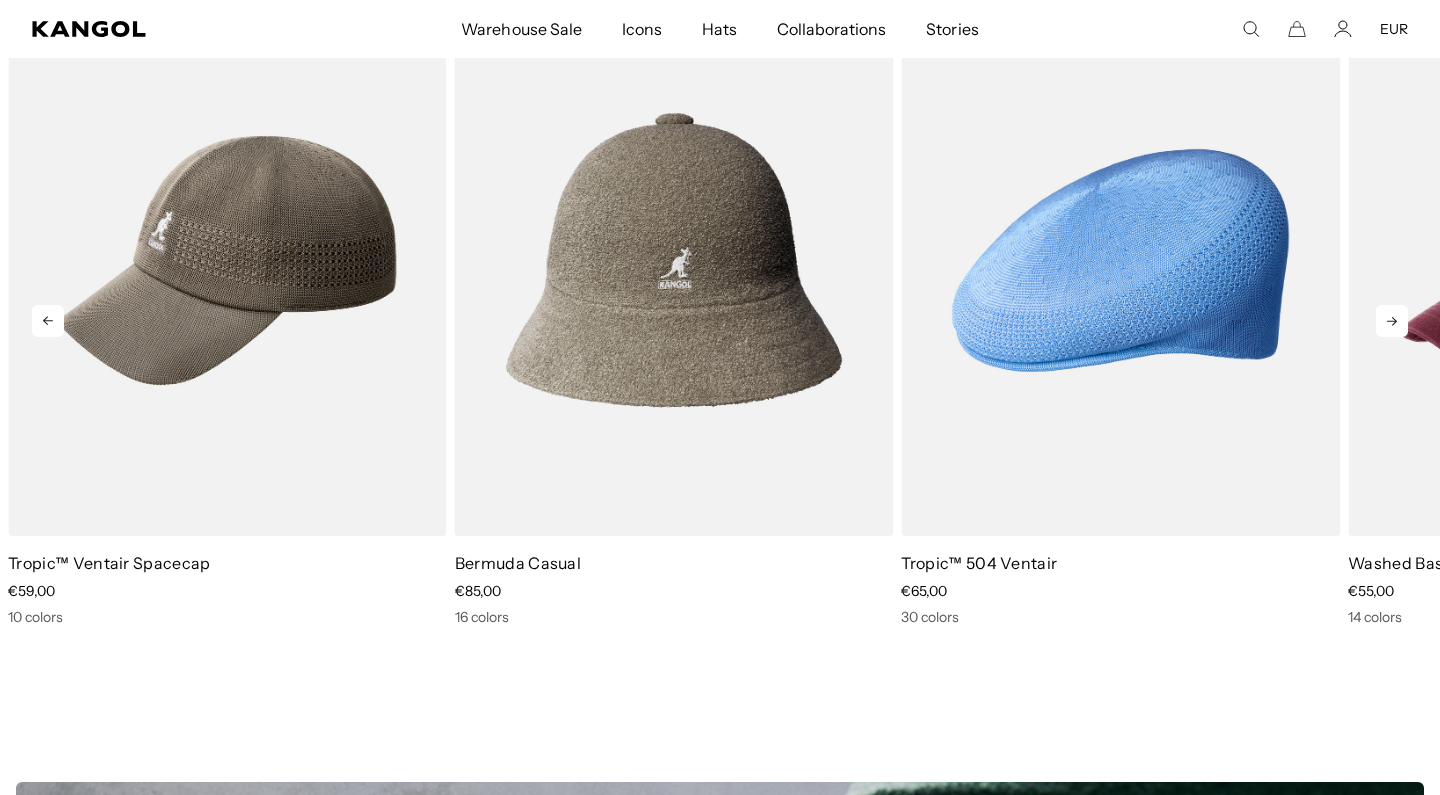 click 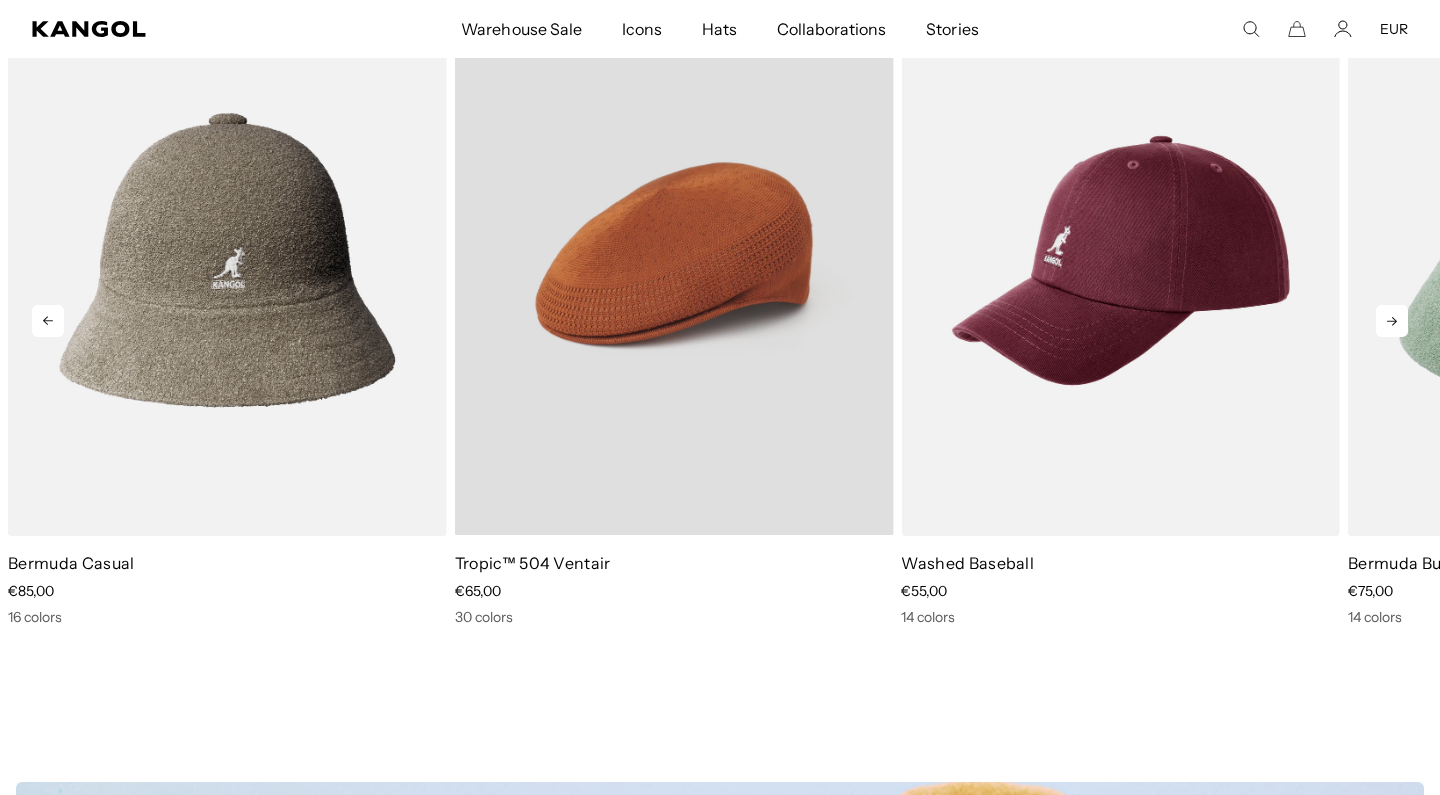scroll, scrollTop: 0, scrollLeft: 412, axis: horizontal 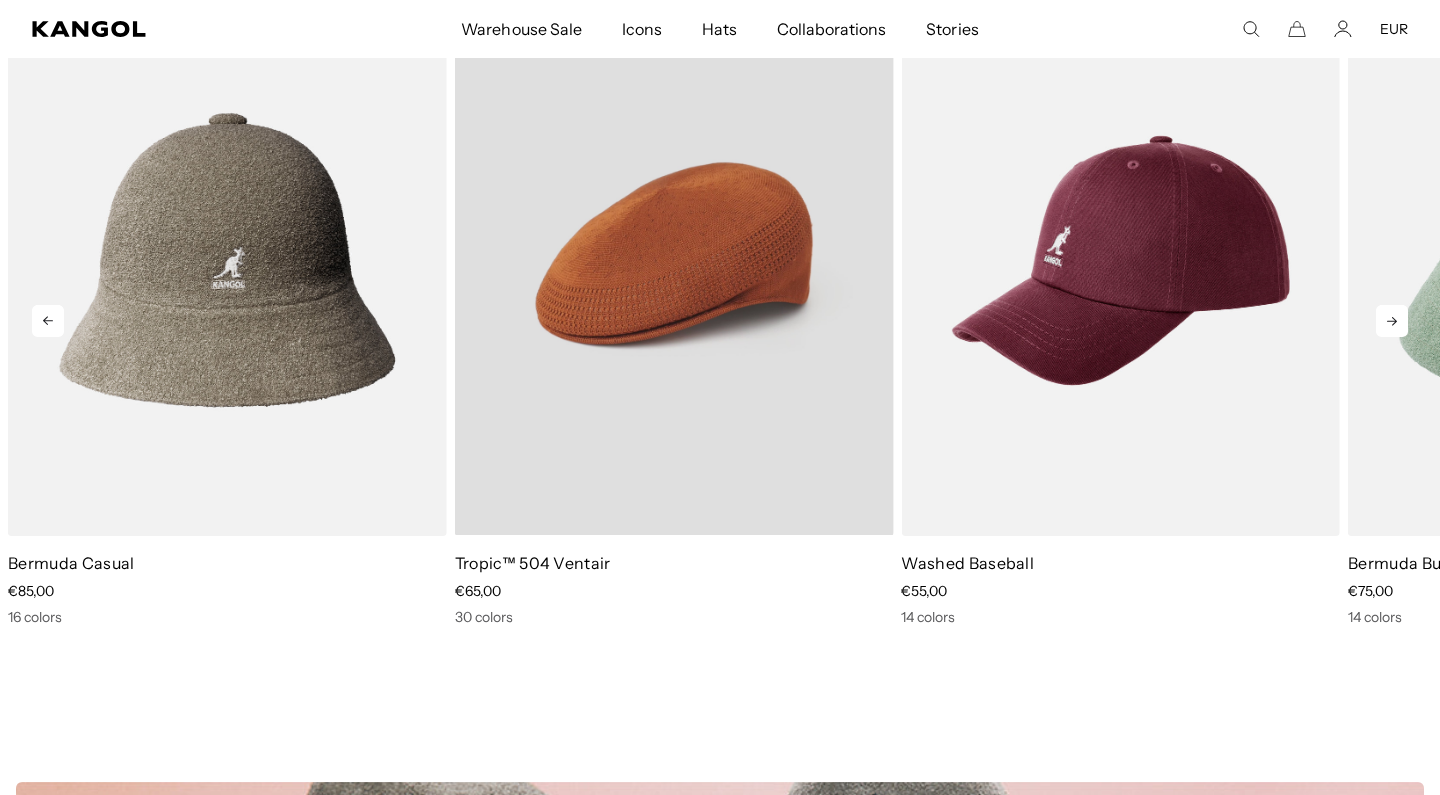 click at bounding box center [674, 260] 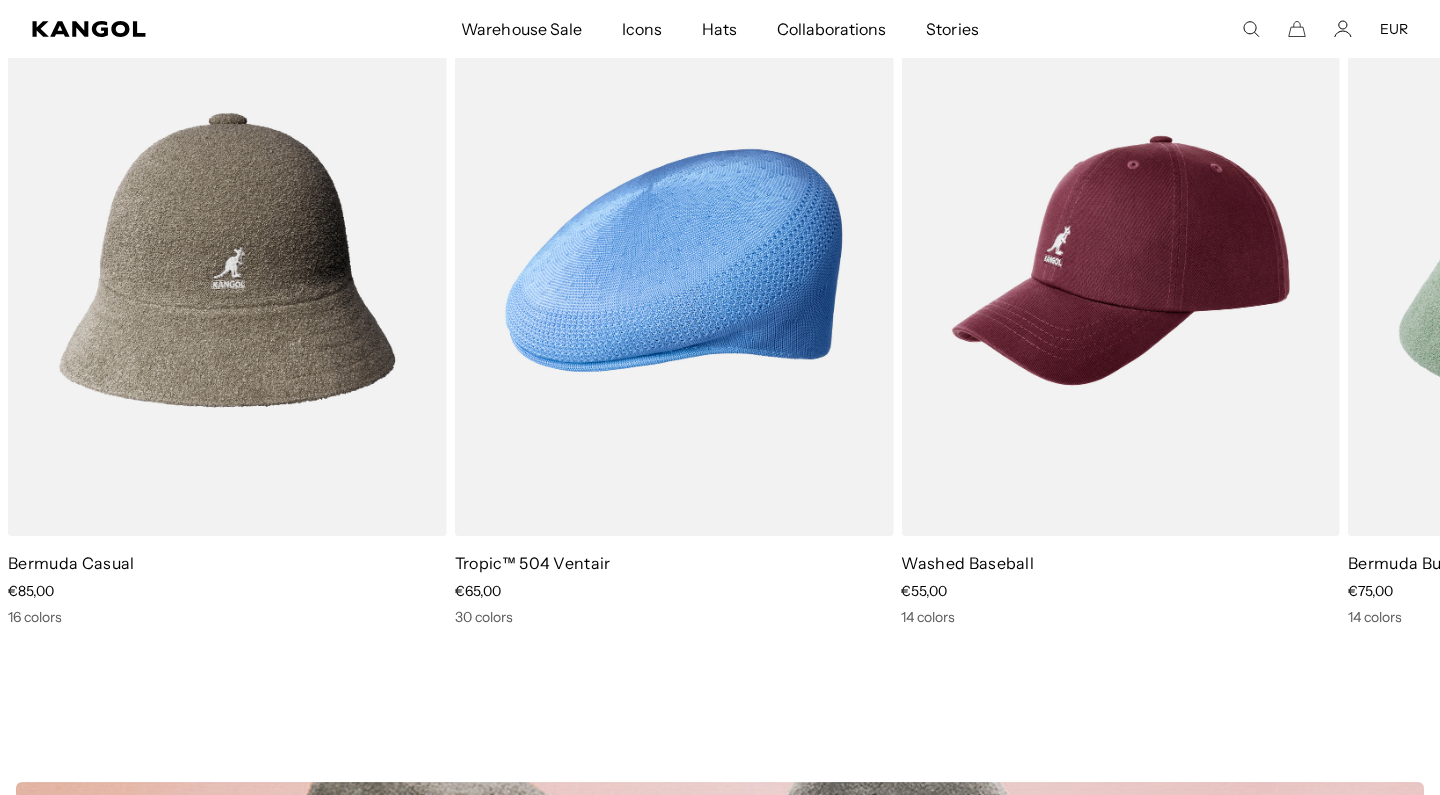 click on "Tropic™ 504 Ventair" at bounding box center [674, 563] 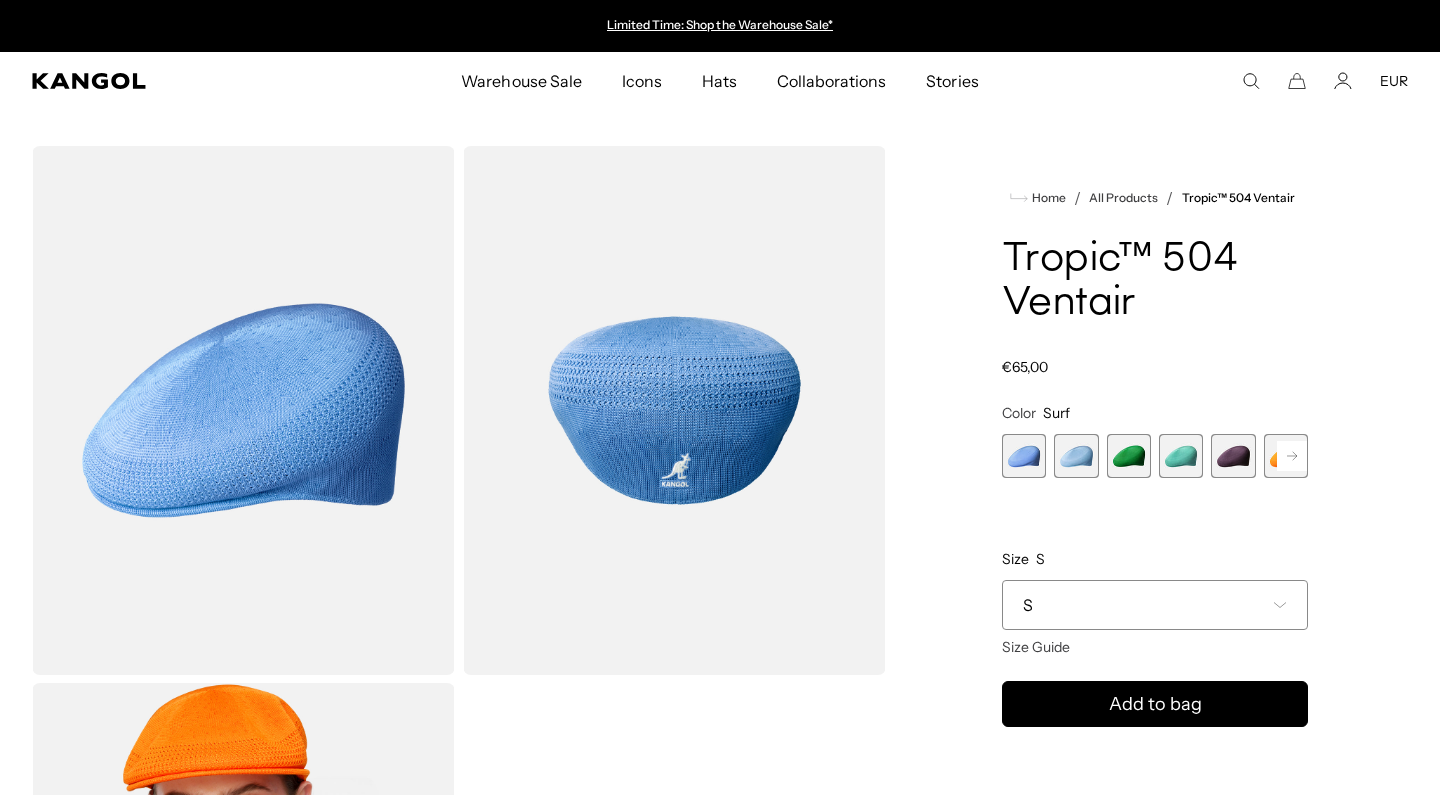 scroll, scrollTop: 0, scrollLeft: 0, axis: both 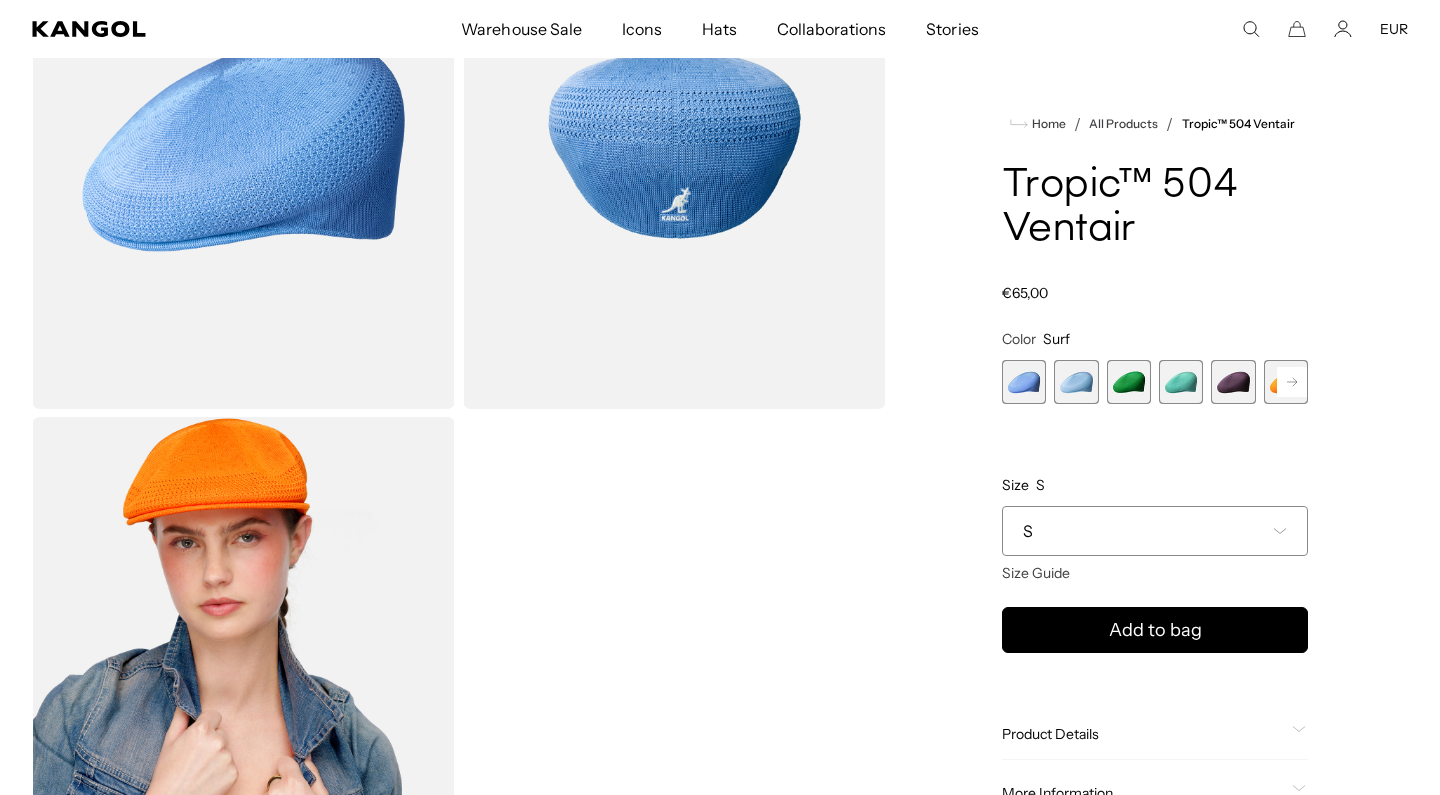 click 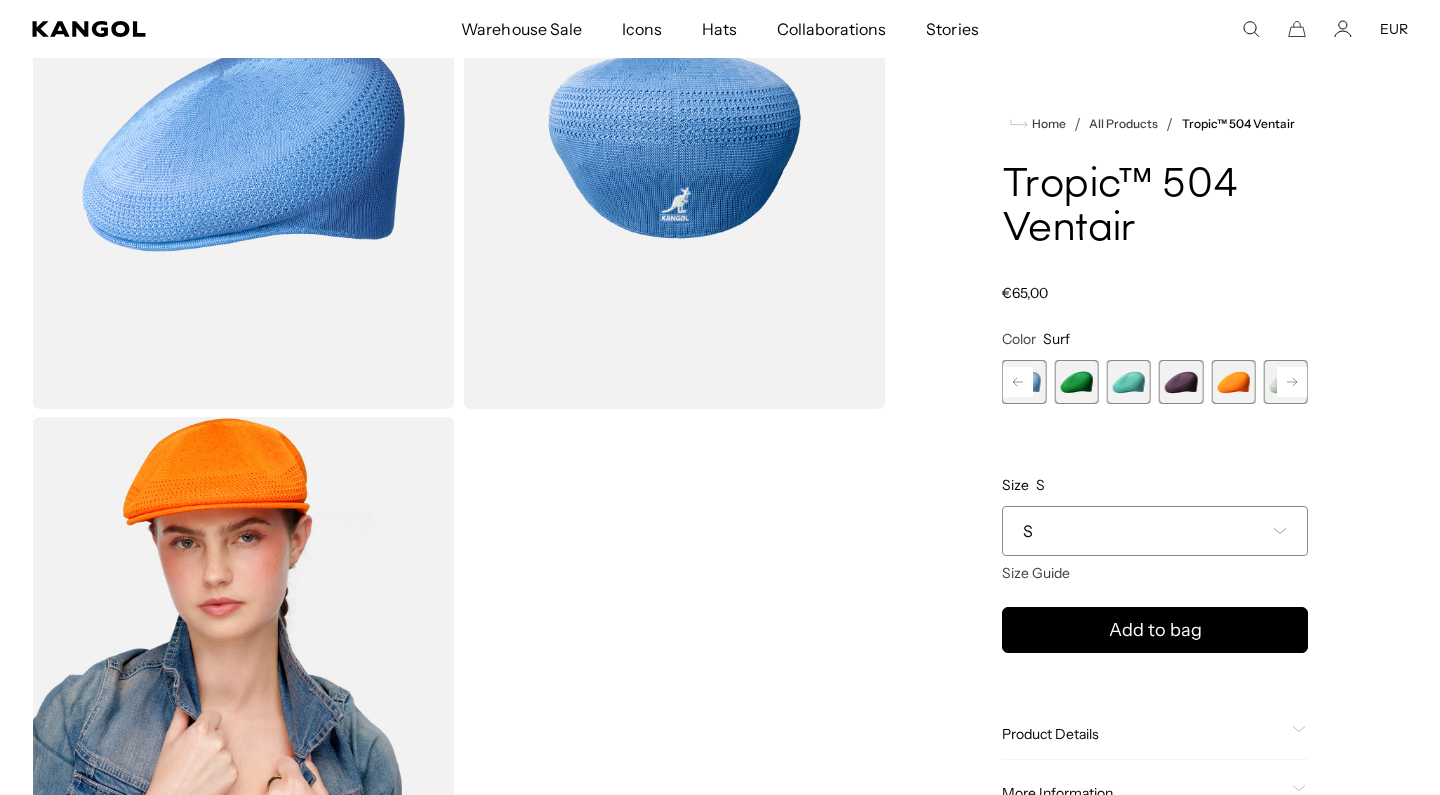 click 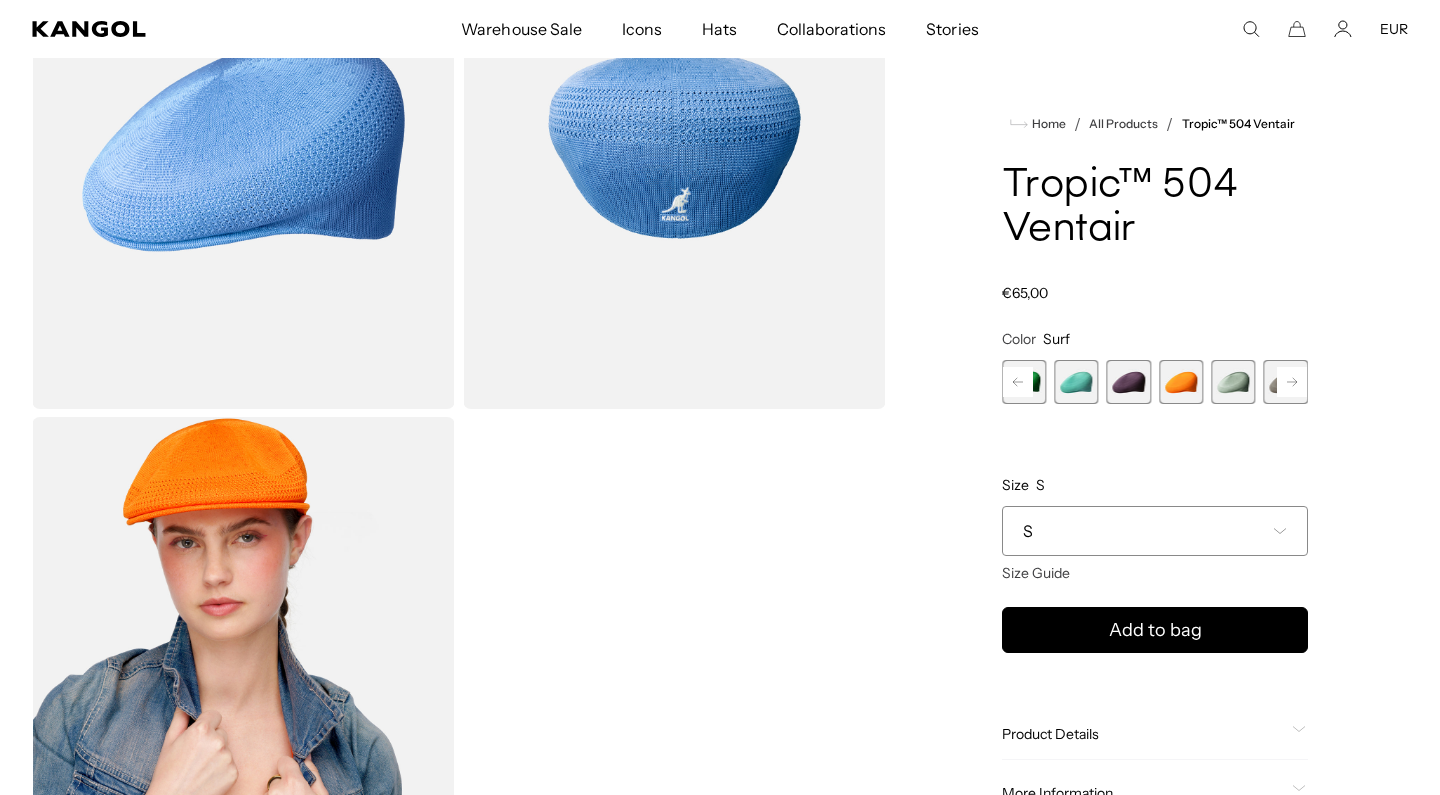click 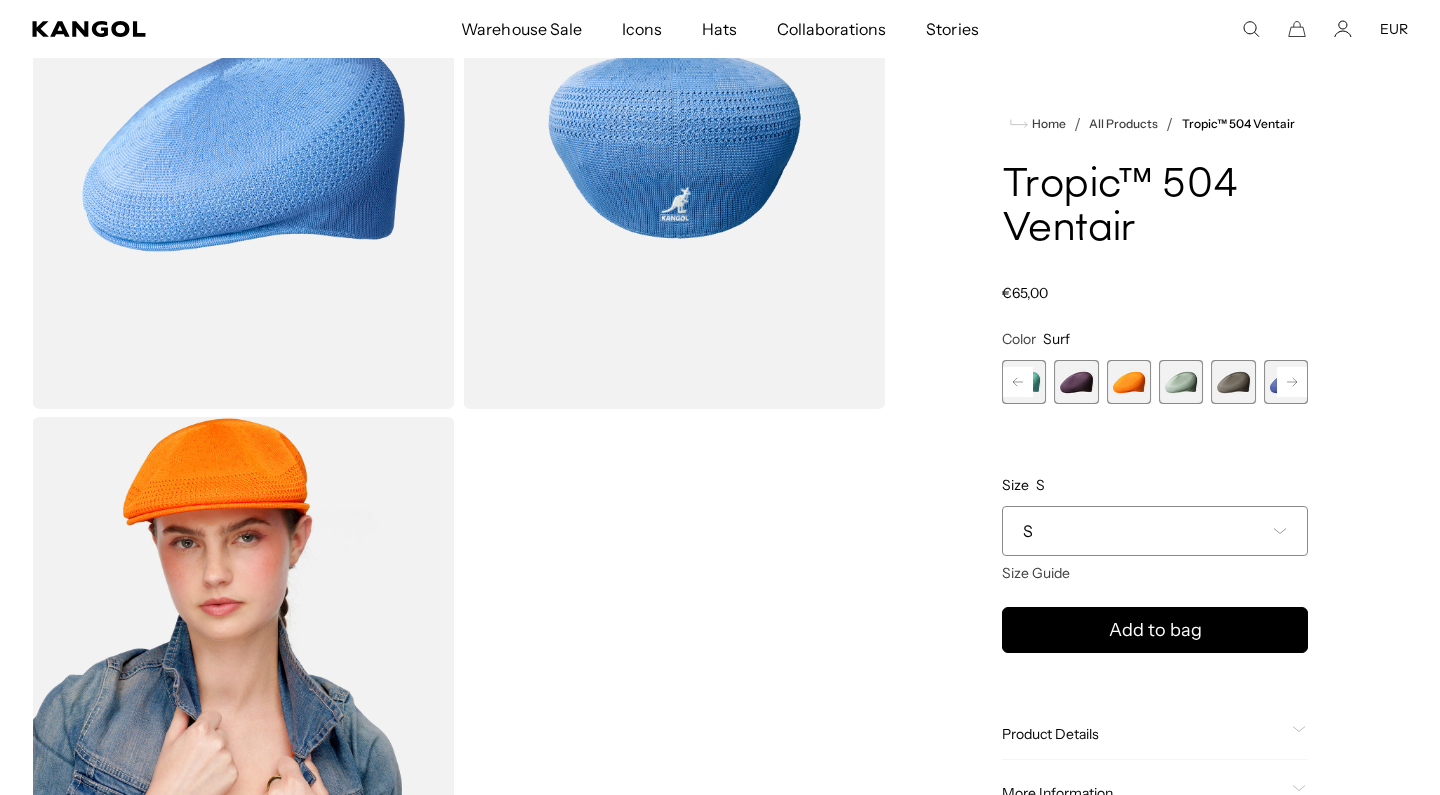 scroll, scrollTop: 0, scrollLeft: 0, axis: both 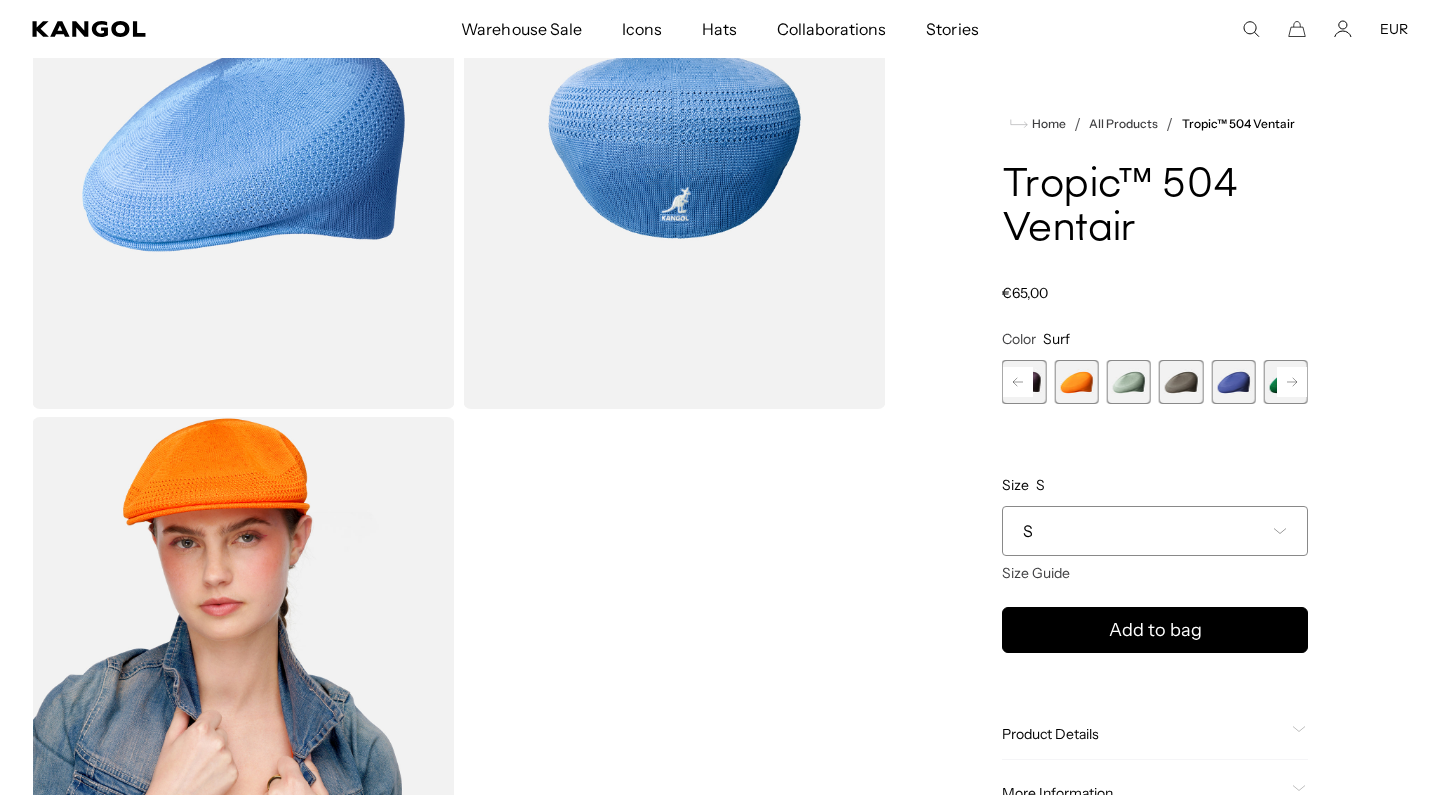 click 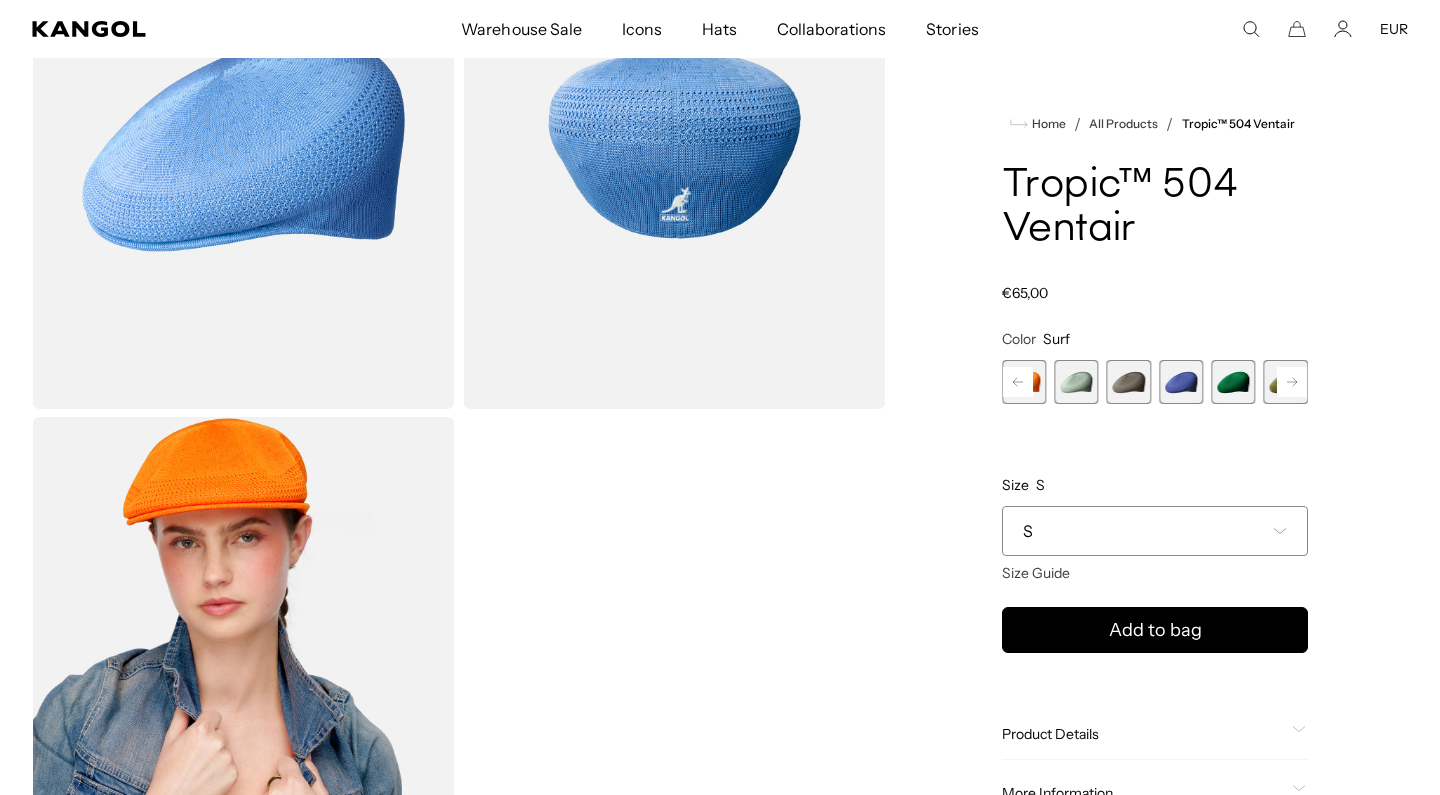 click 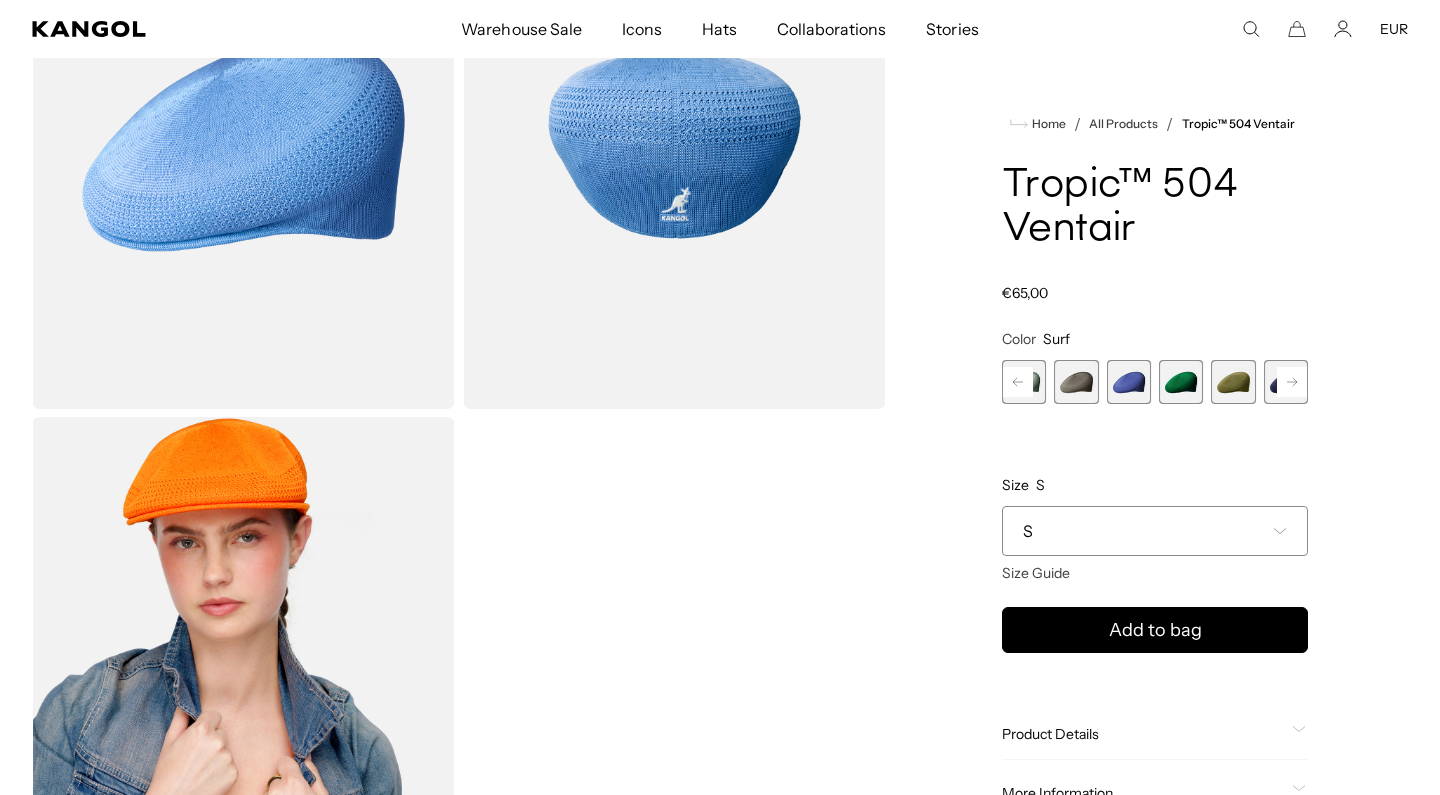 scroll, scrollTop: 0, scrollLeft: 412, axis: horizontal 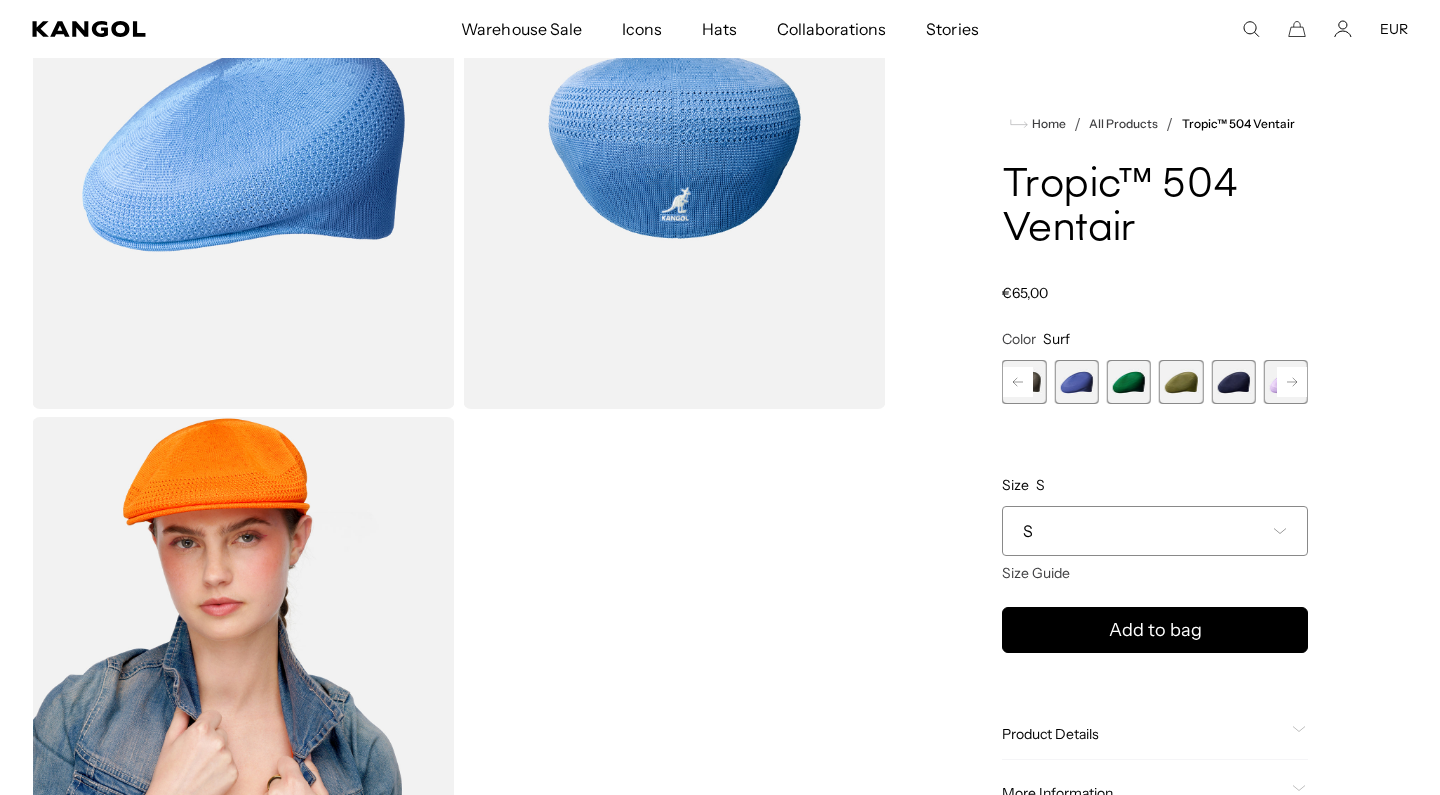 click 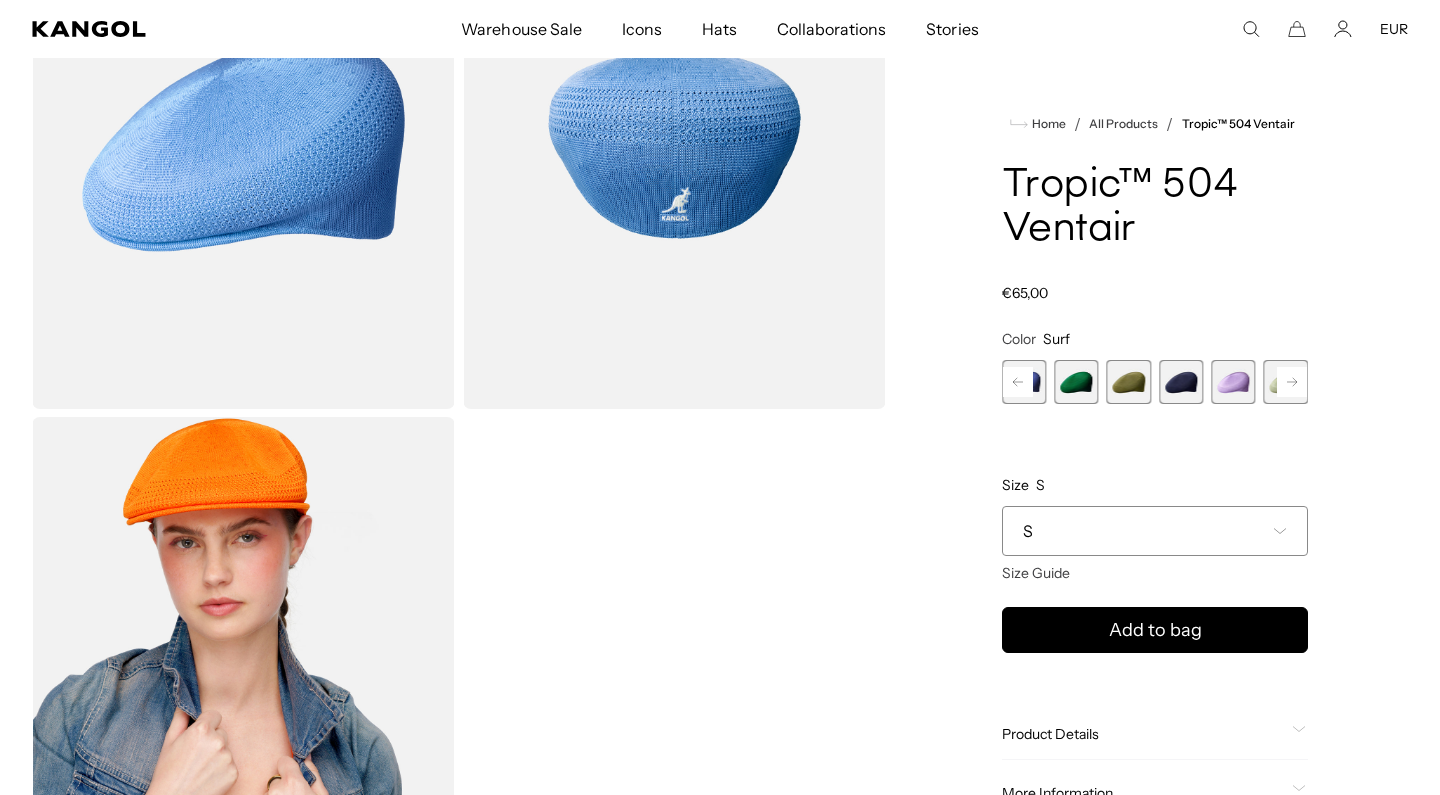 click 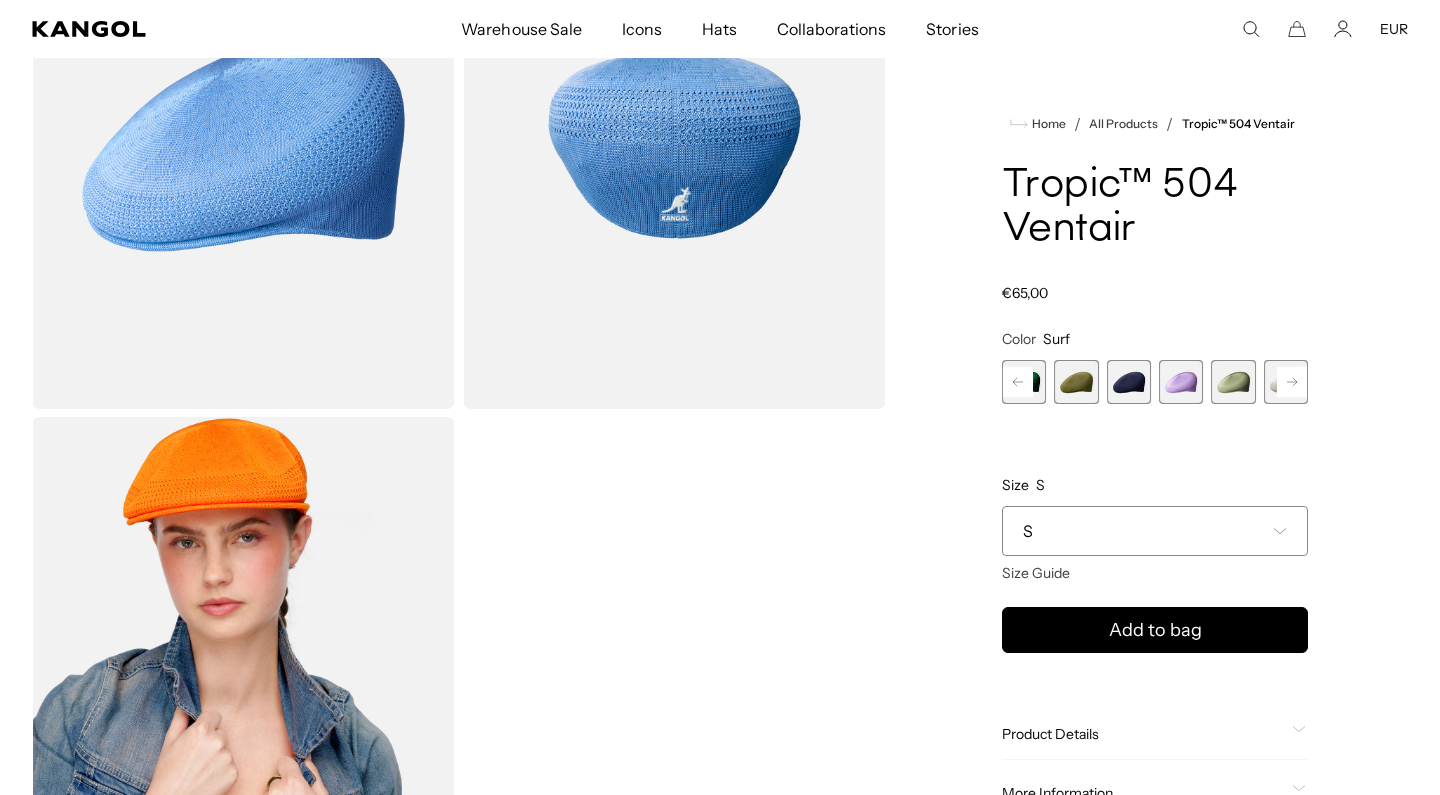 click 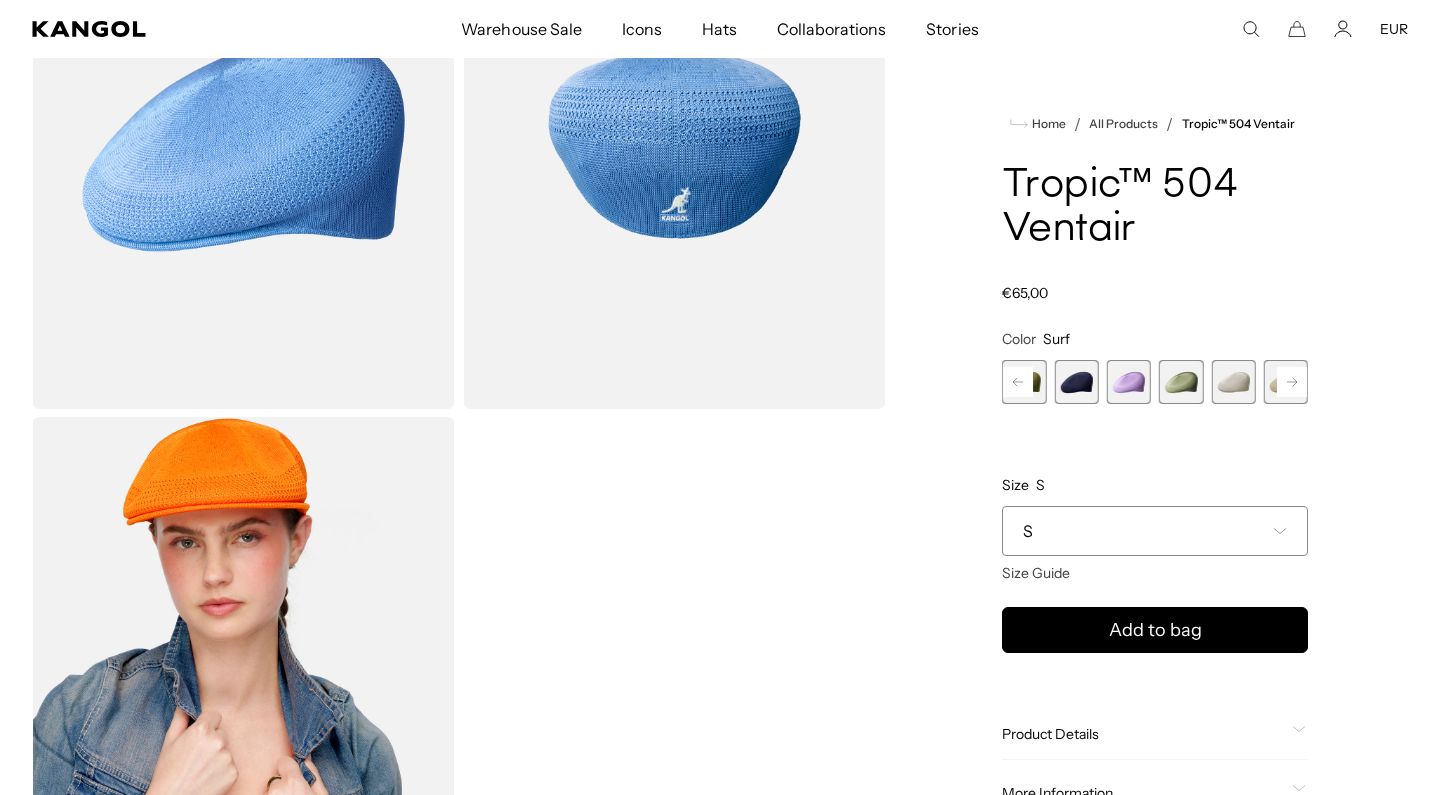 click 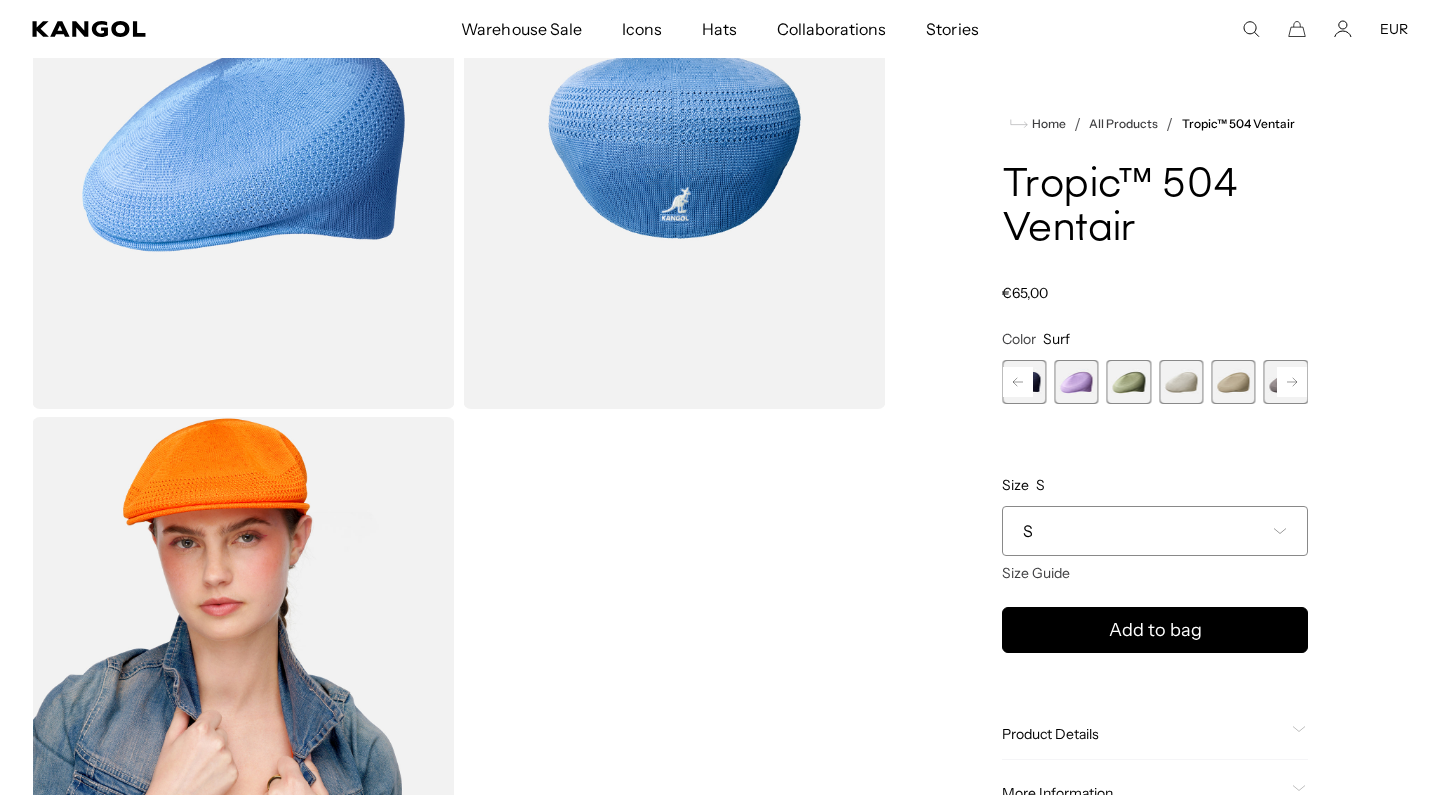 click 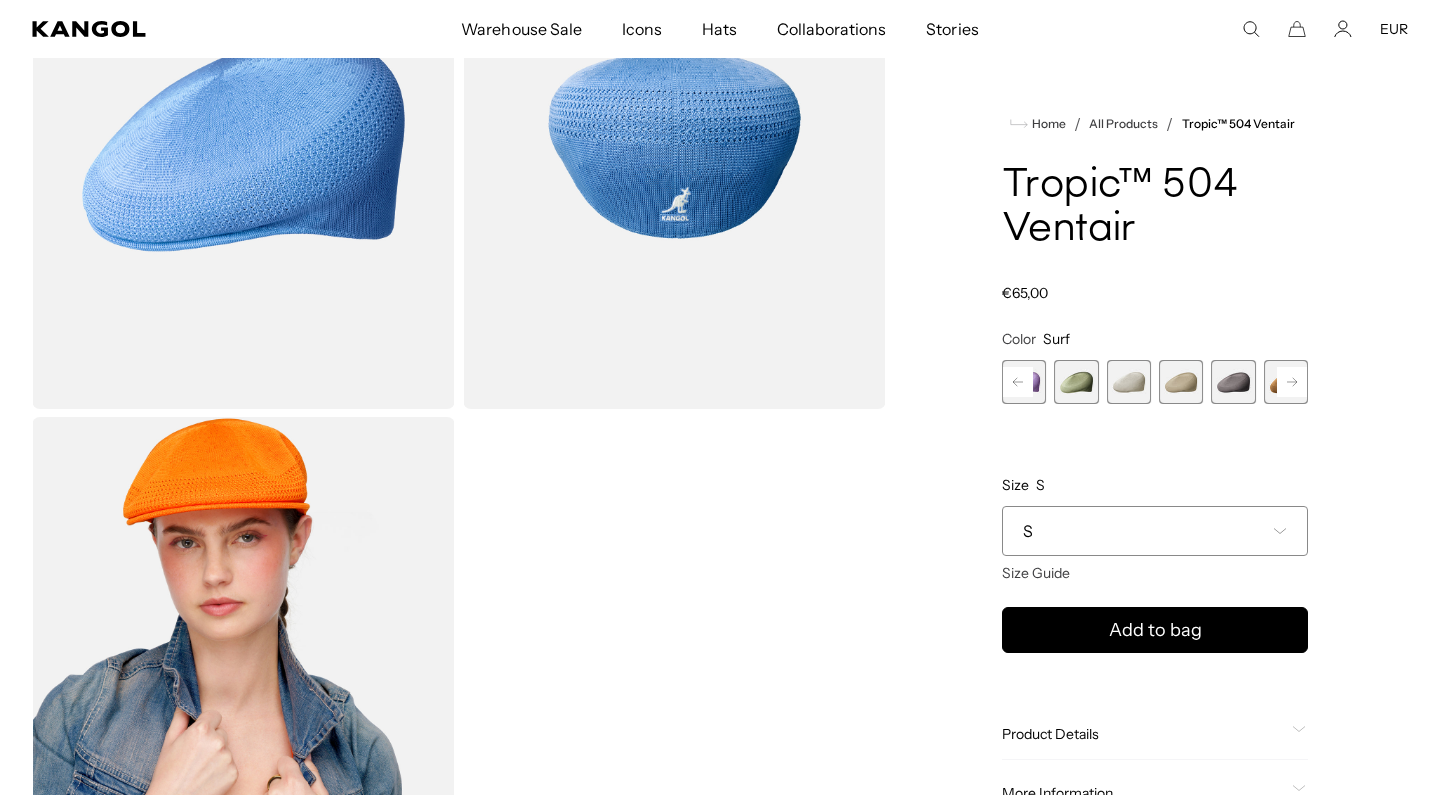 click 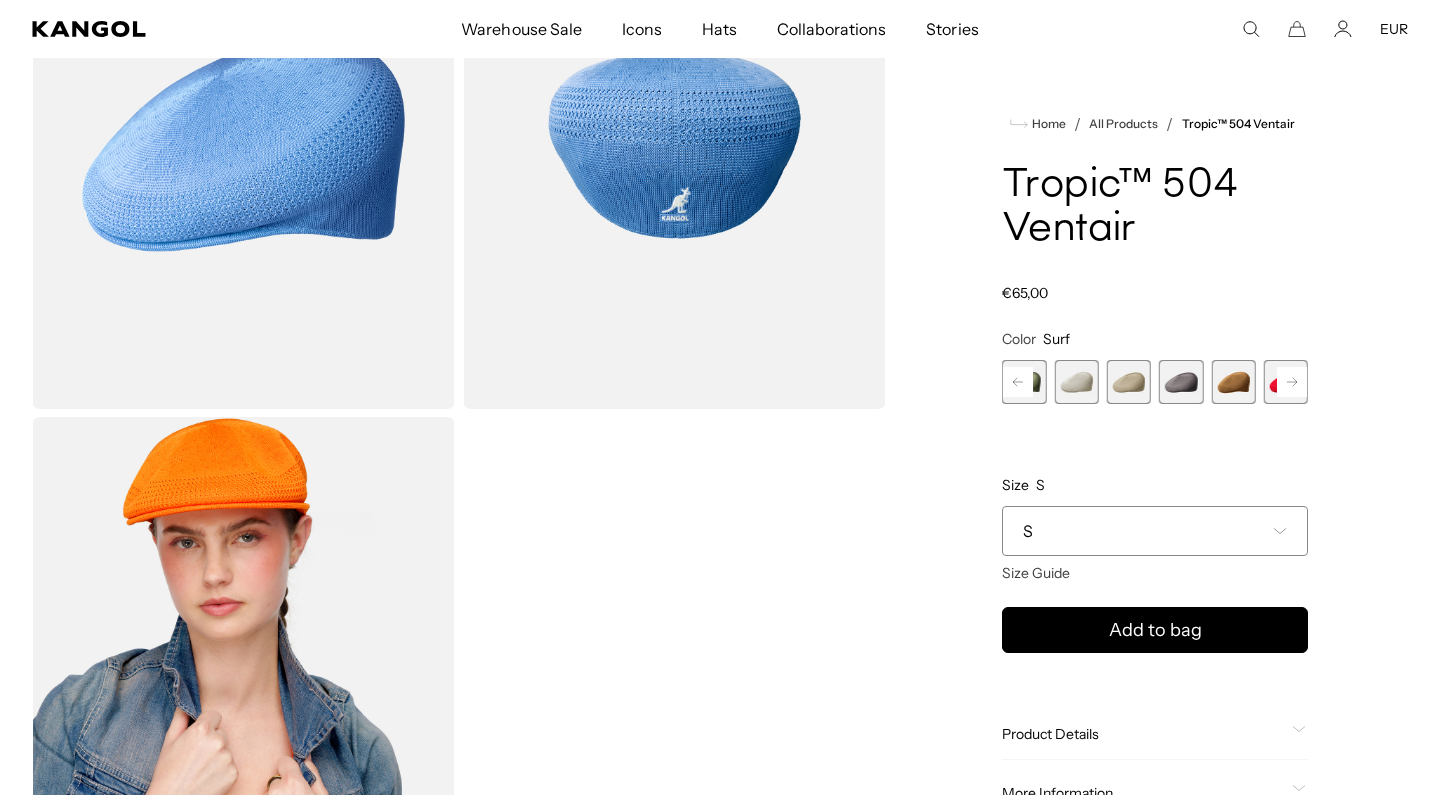 click 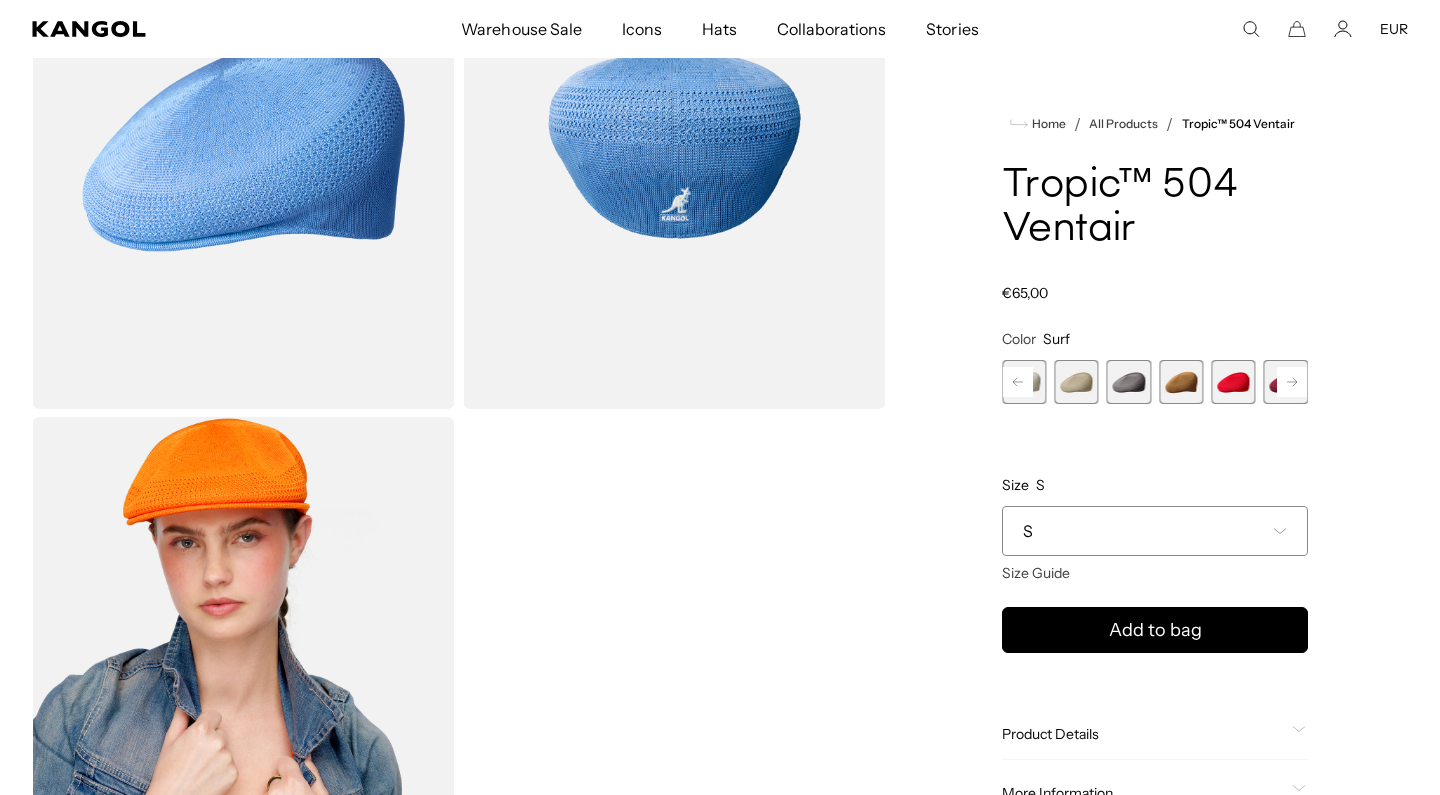 click at bounding box center (1233, 382) 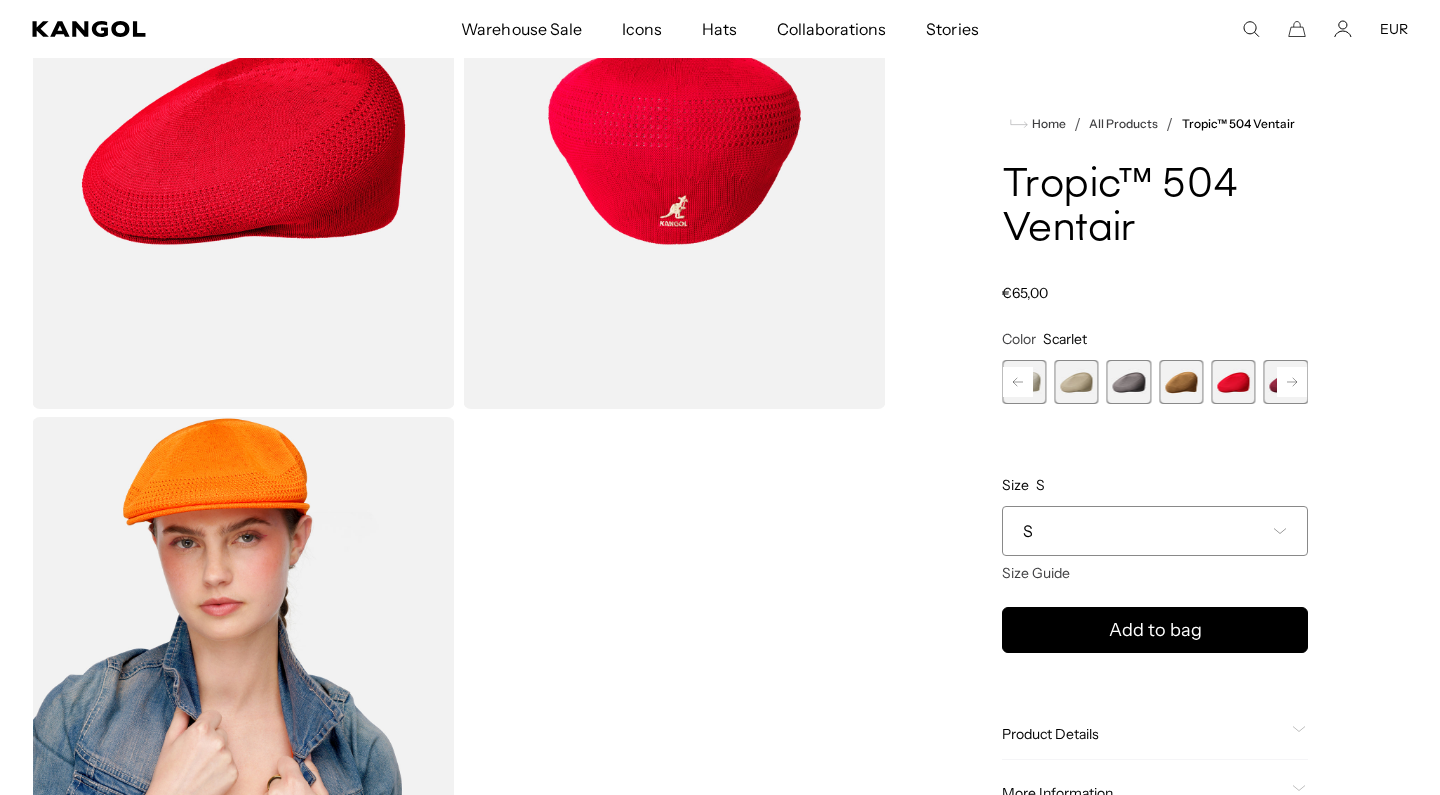 scroll, scrollTop: 0, scrollLeft: 412, axis: horizontal 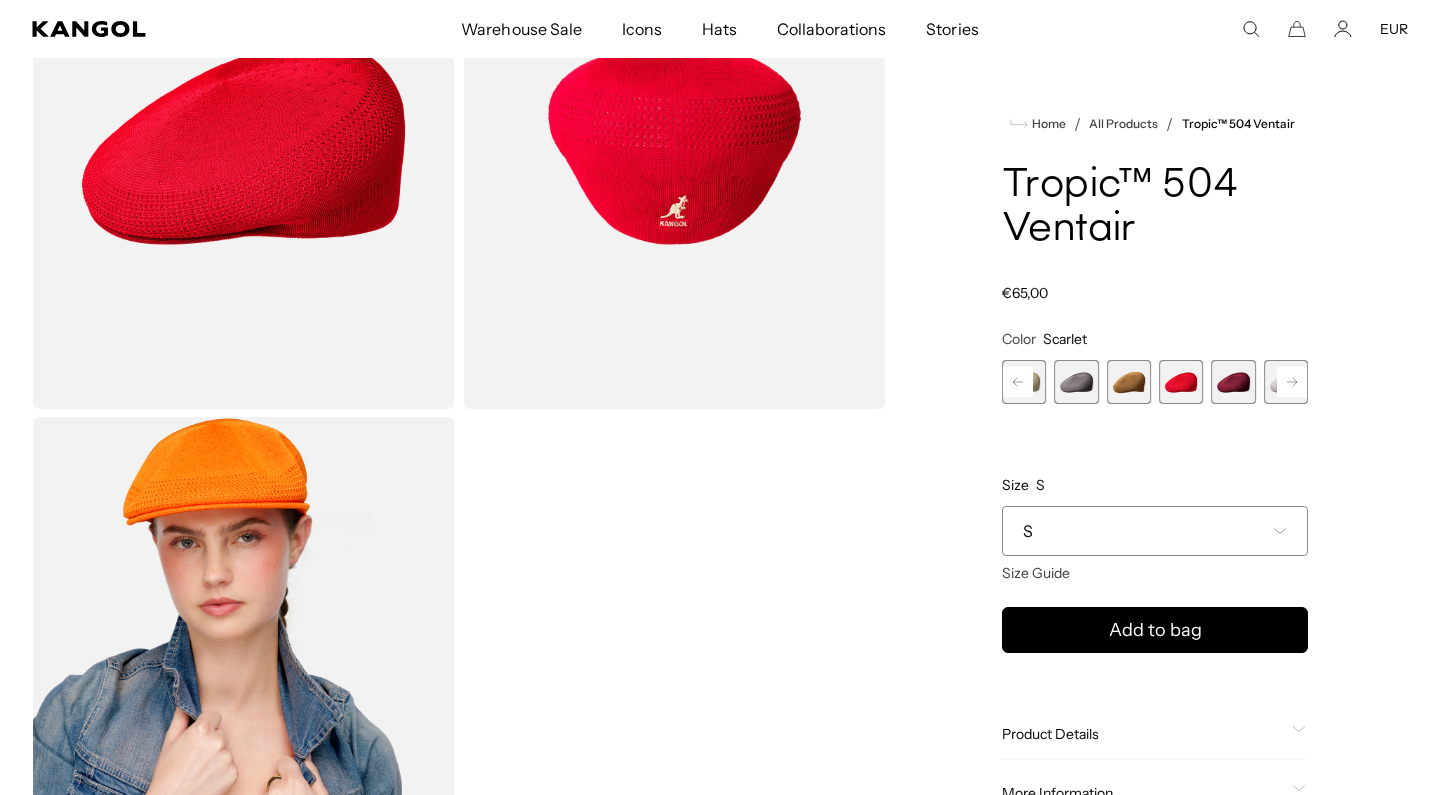 click at bounding box center [1233, 382] 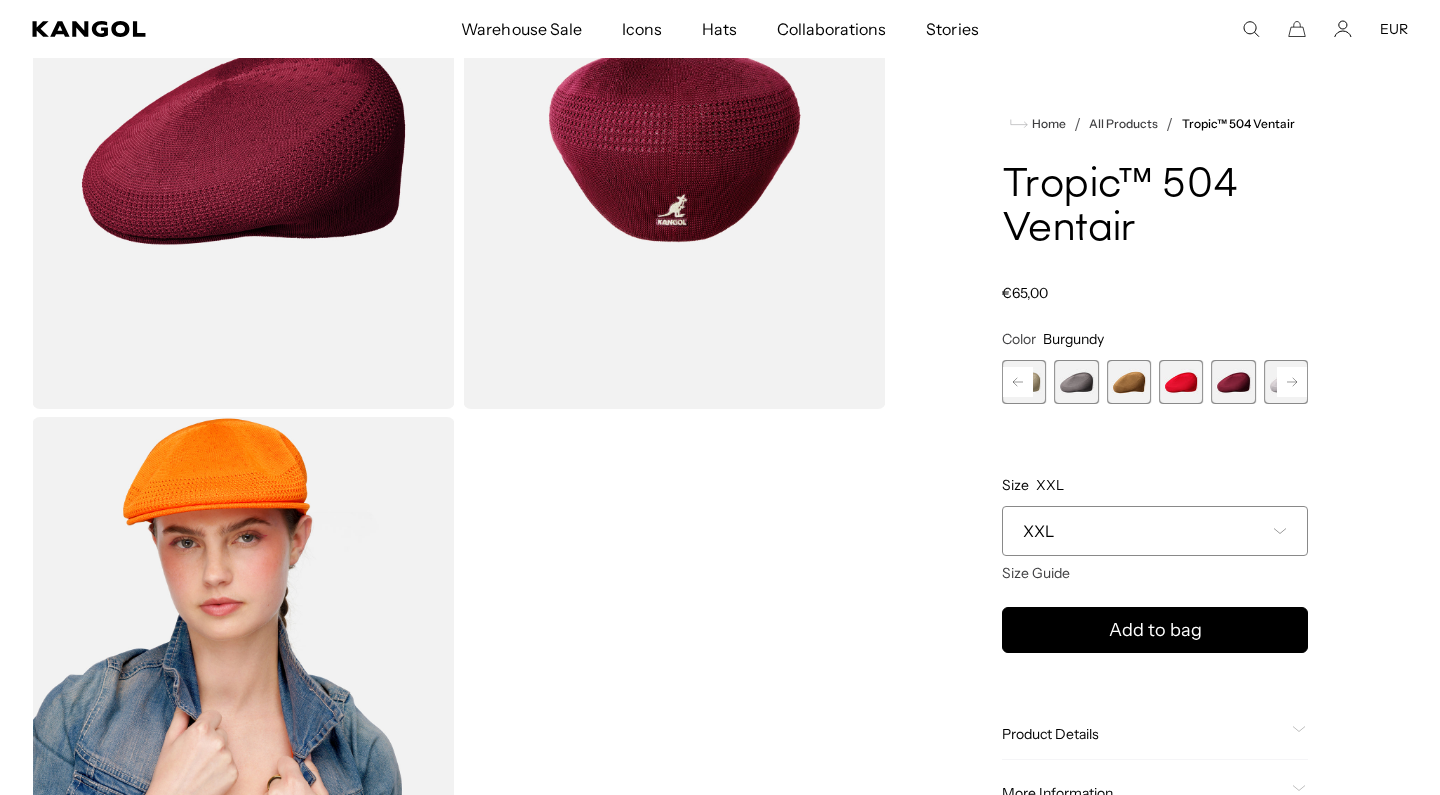 scroll, scrollTop: 0, scrollLeft: 0, axis: both 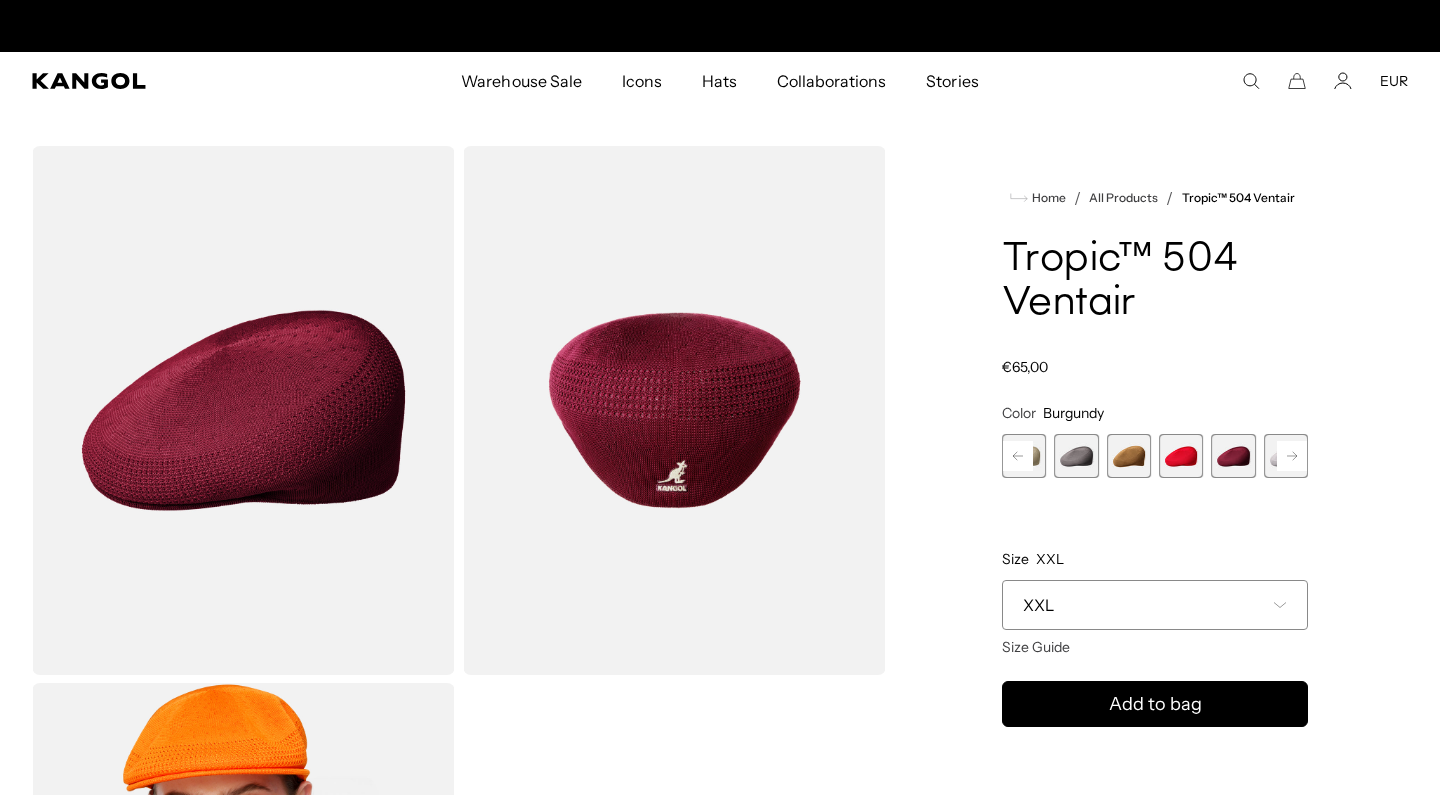 click on "XXL" at bounding box center (1155, 605) 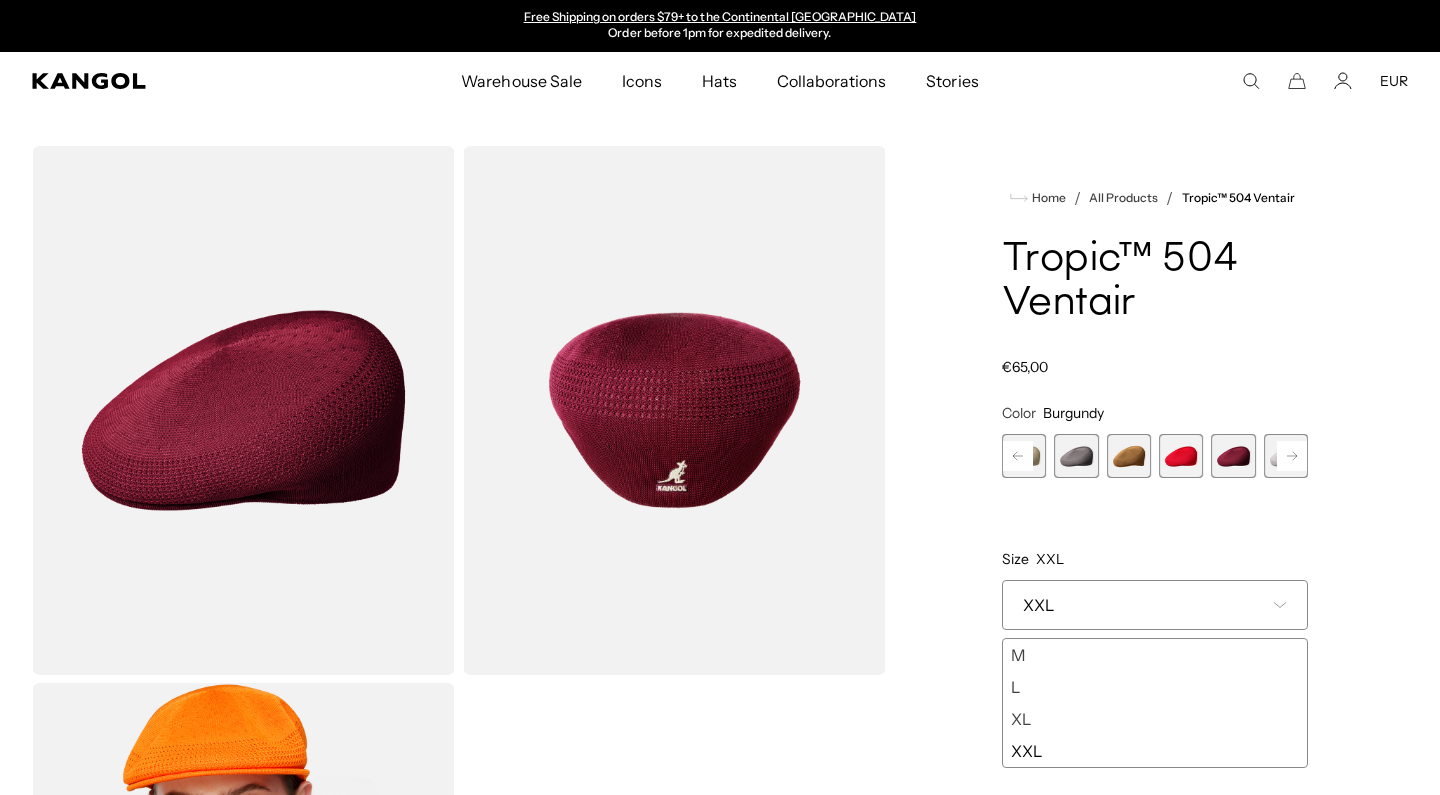 click on "M" at bounding box center [1155, 655] 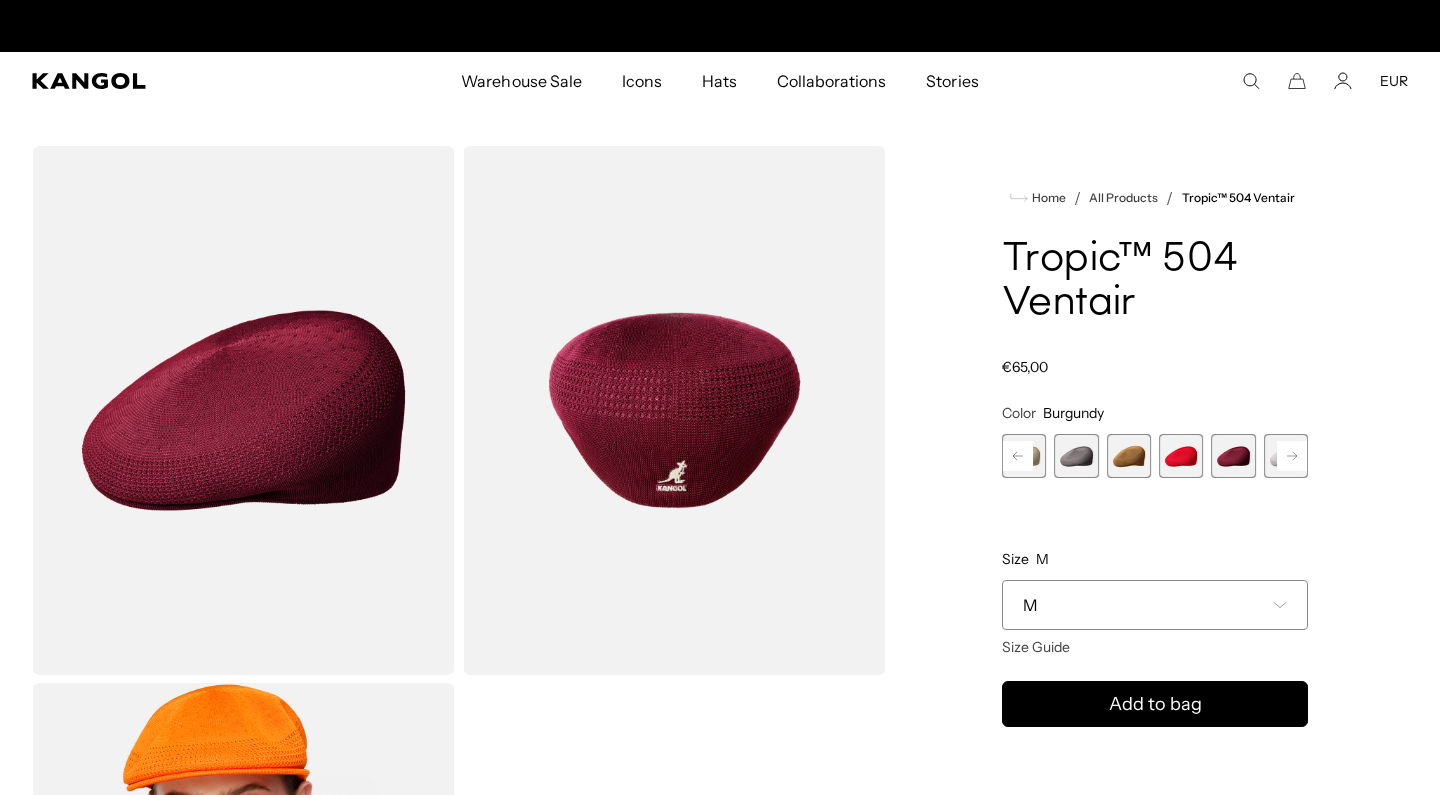 click on "M" at bounding box center (1030, 605) 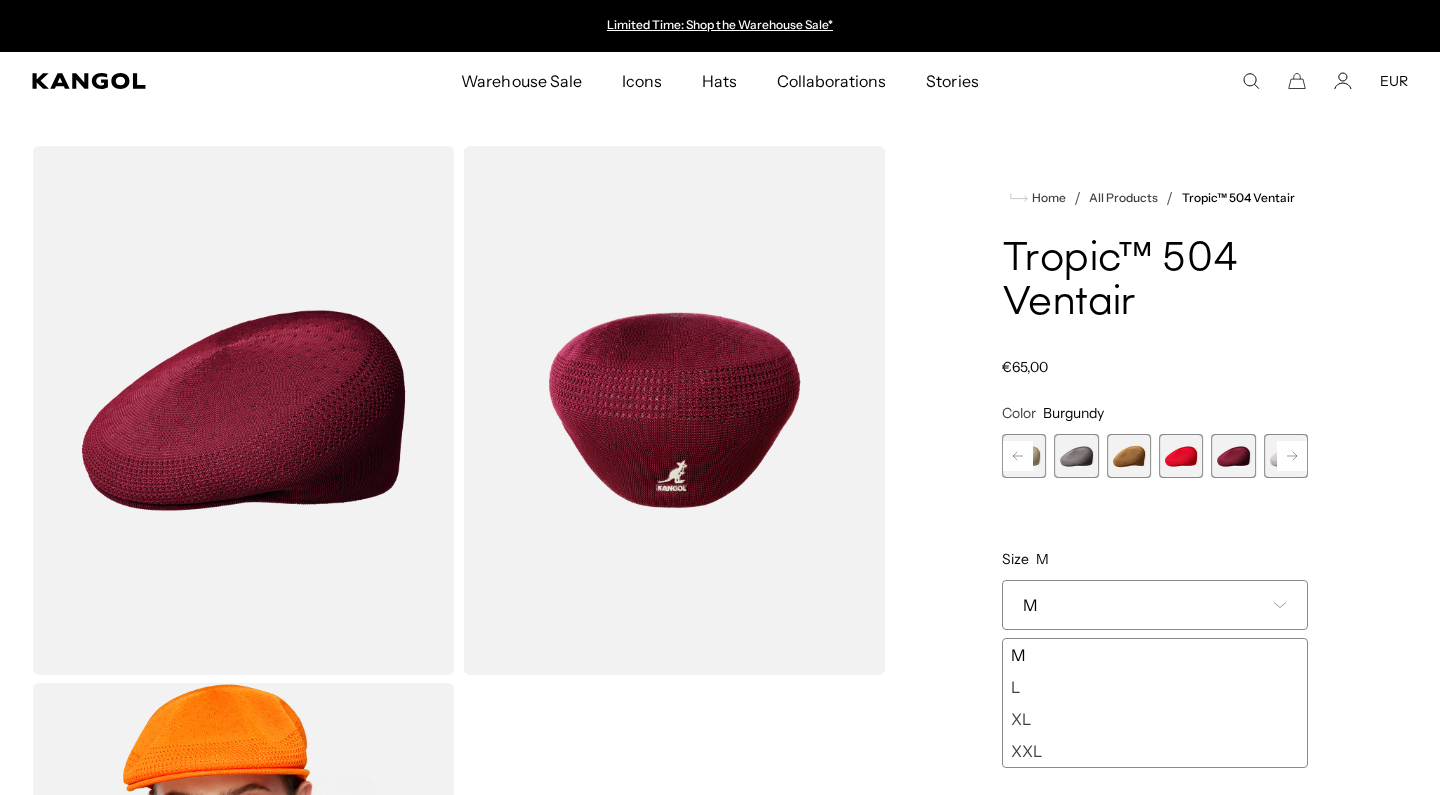 click 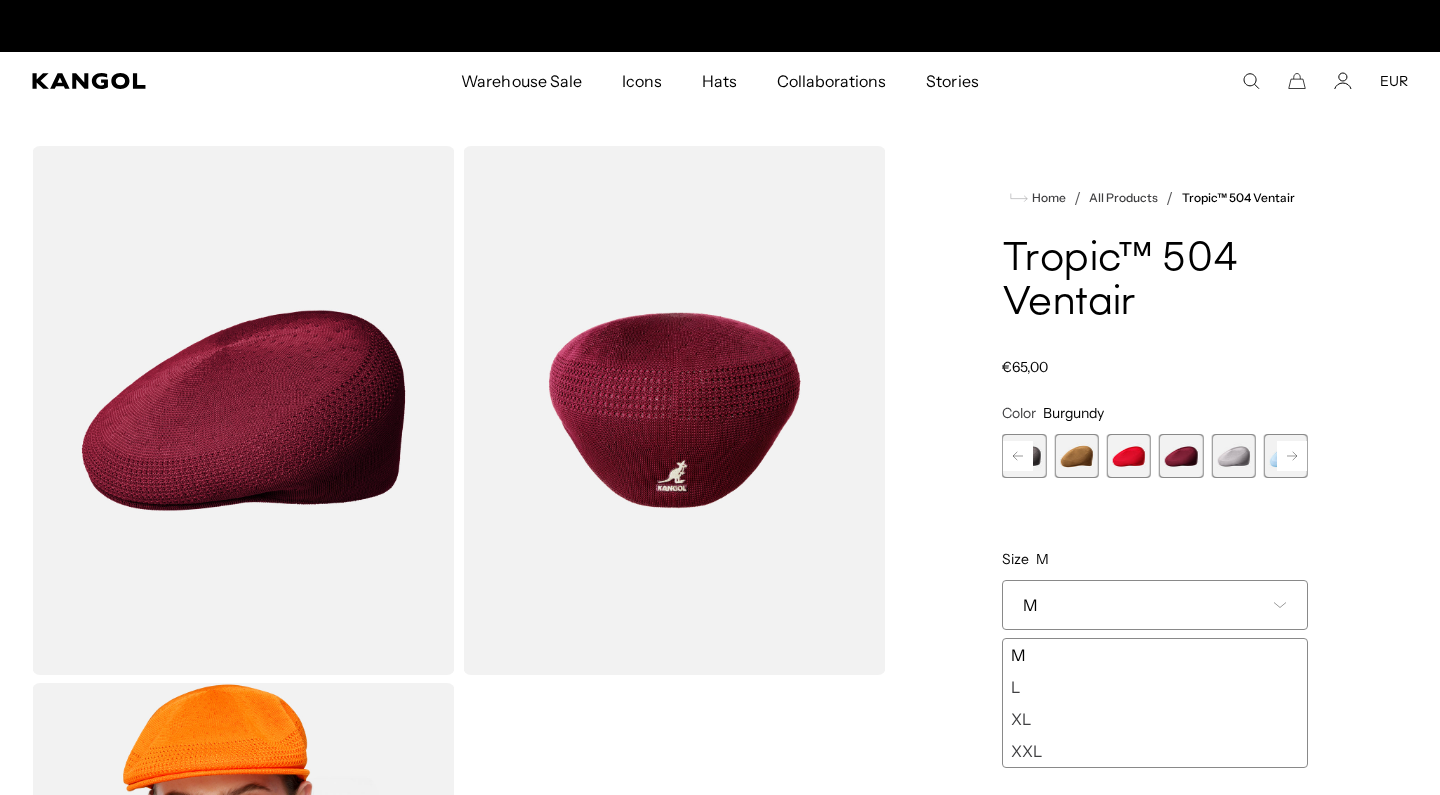 scroll, scrollTop: 0, scrollLeft: 0, axis: both 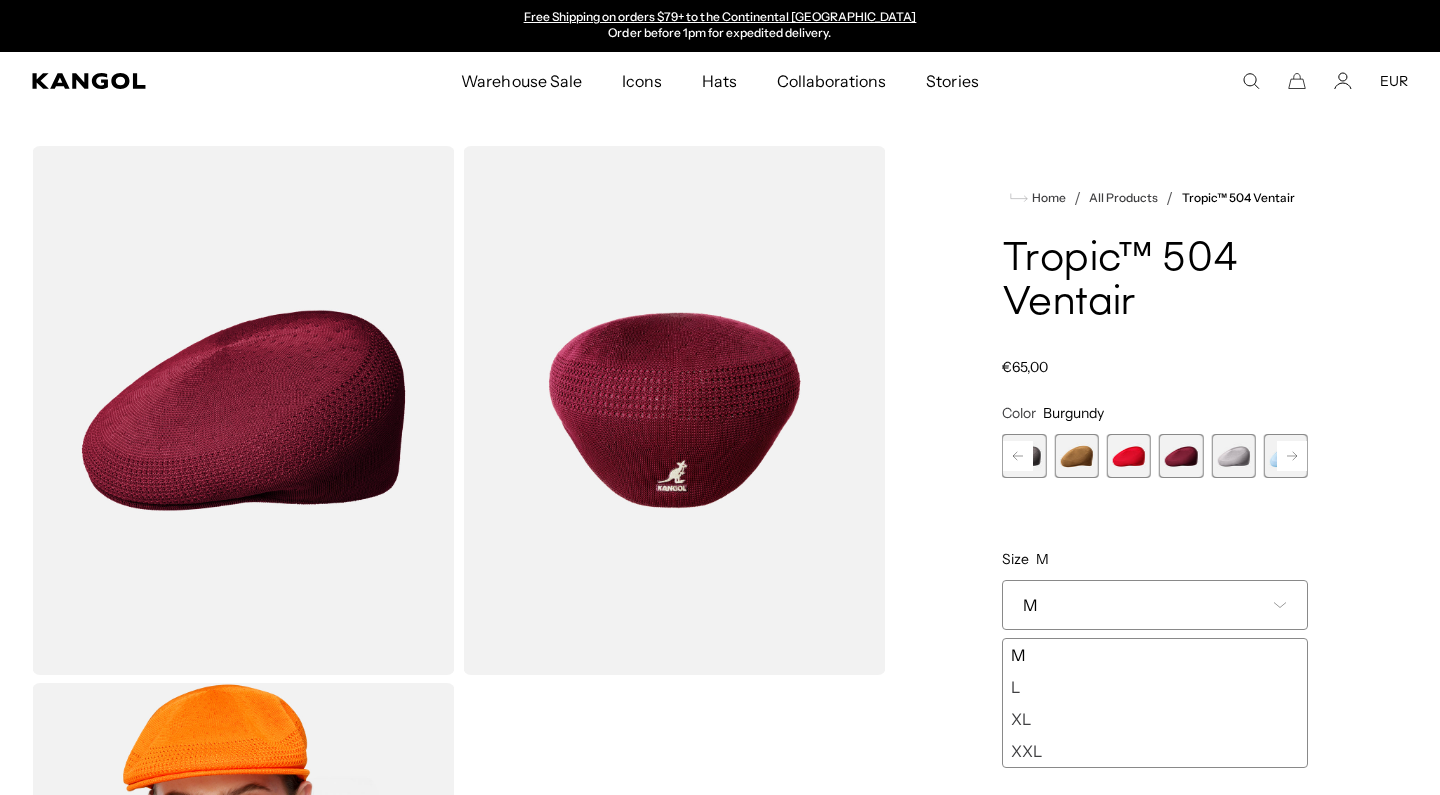click 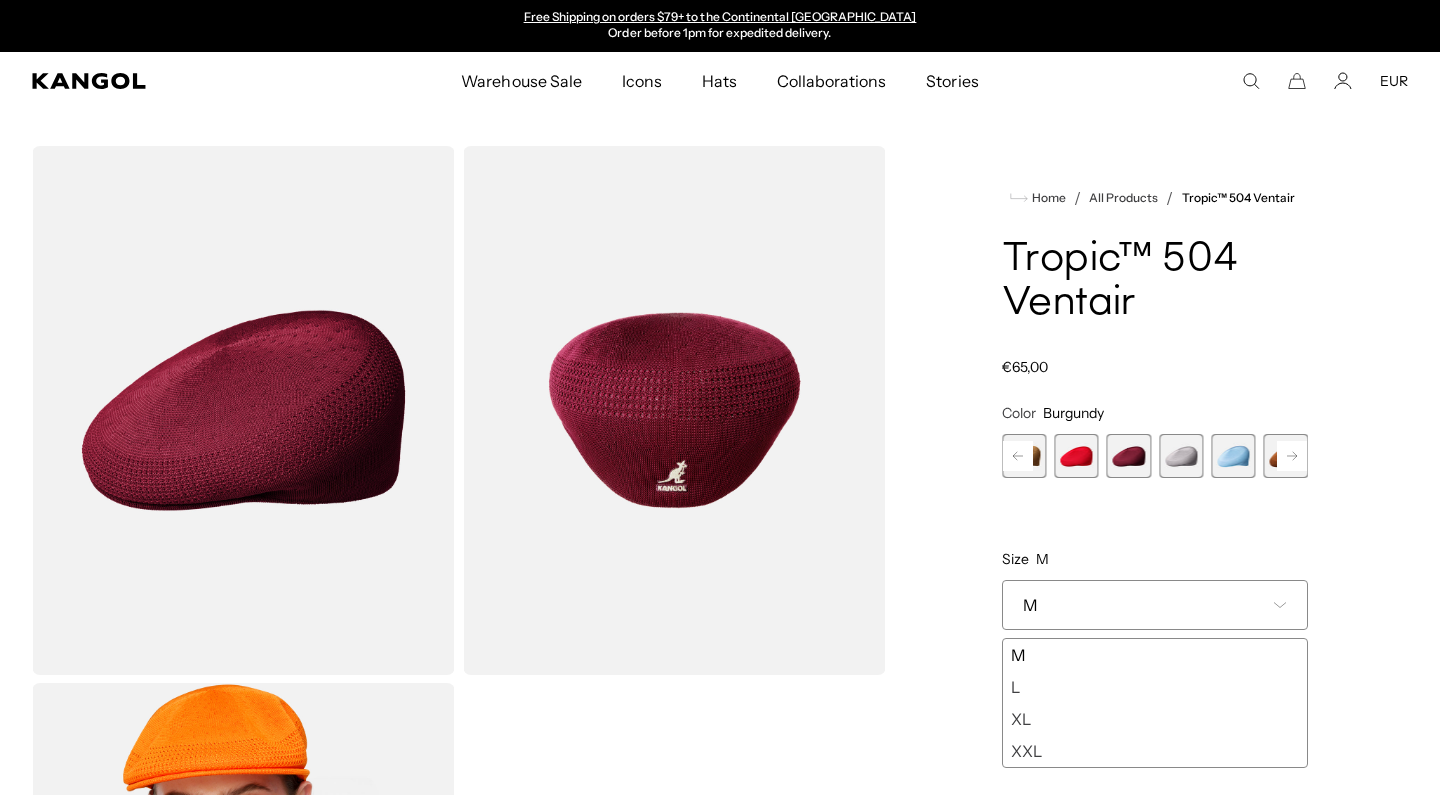 click 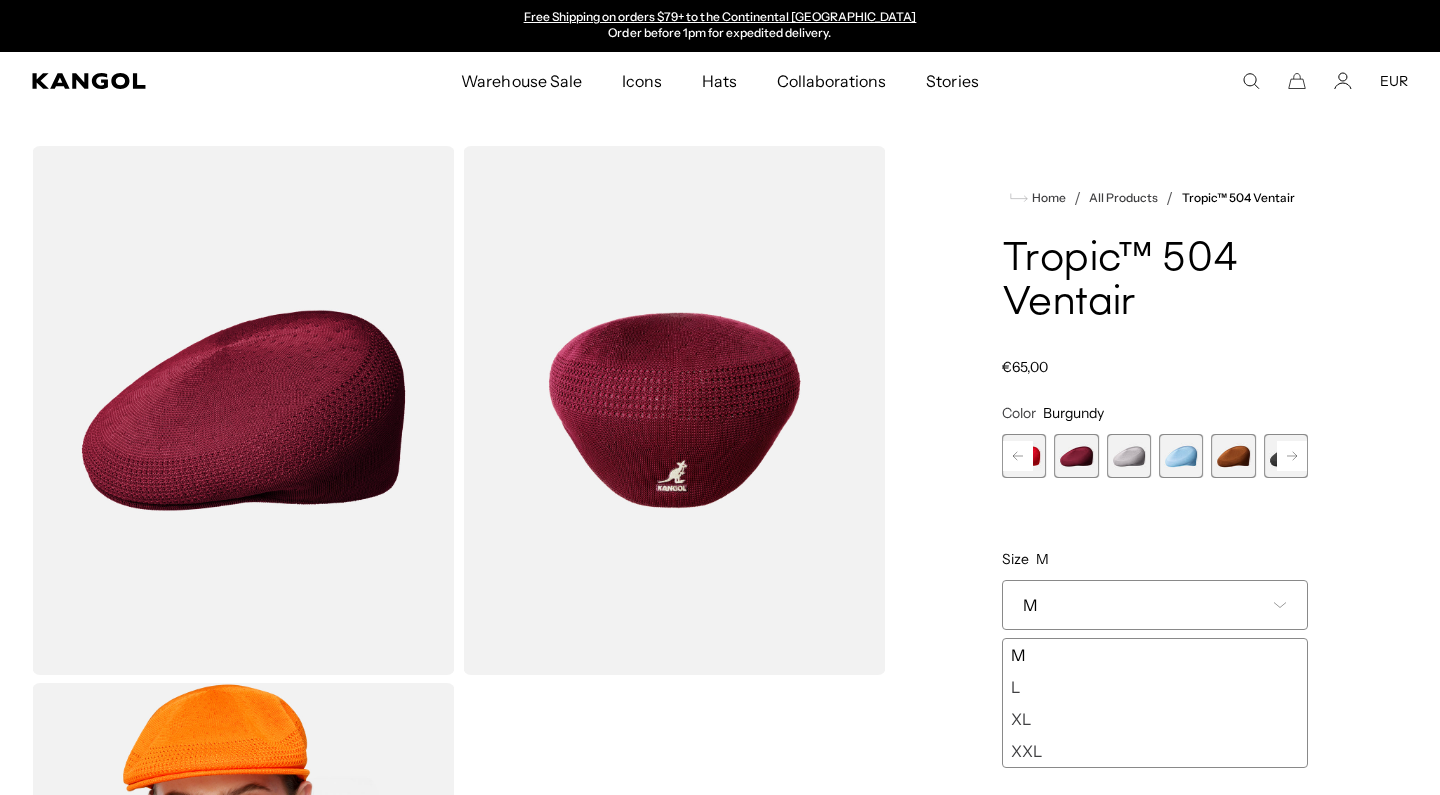 click 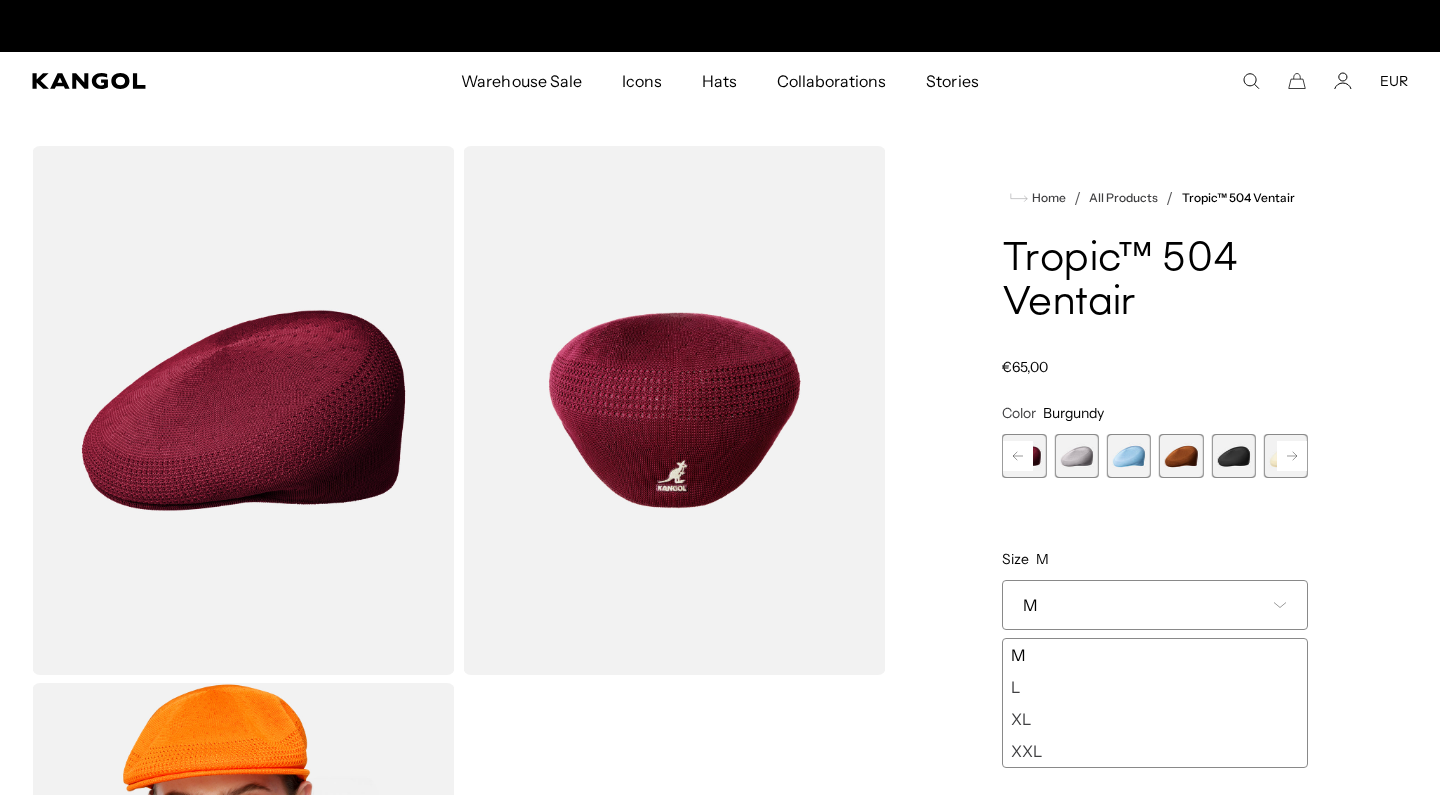 scroll, scrollTop: 0, scrollLeft: 0, axis: both 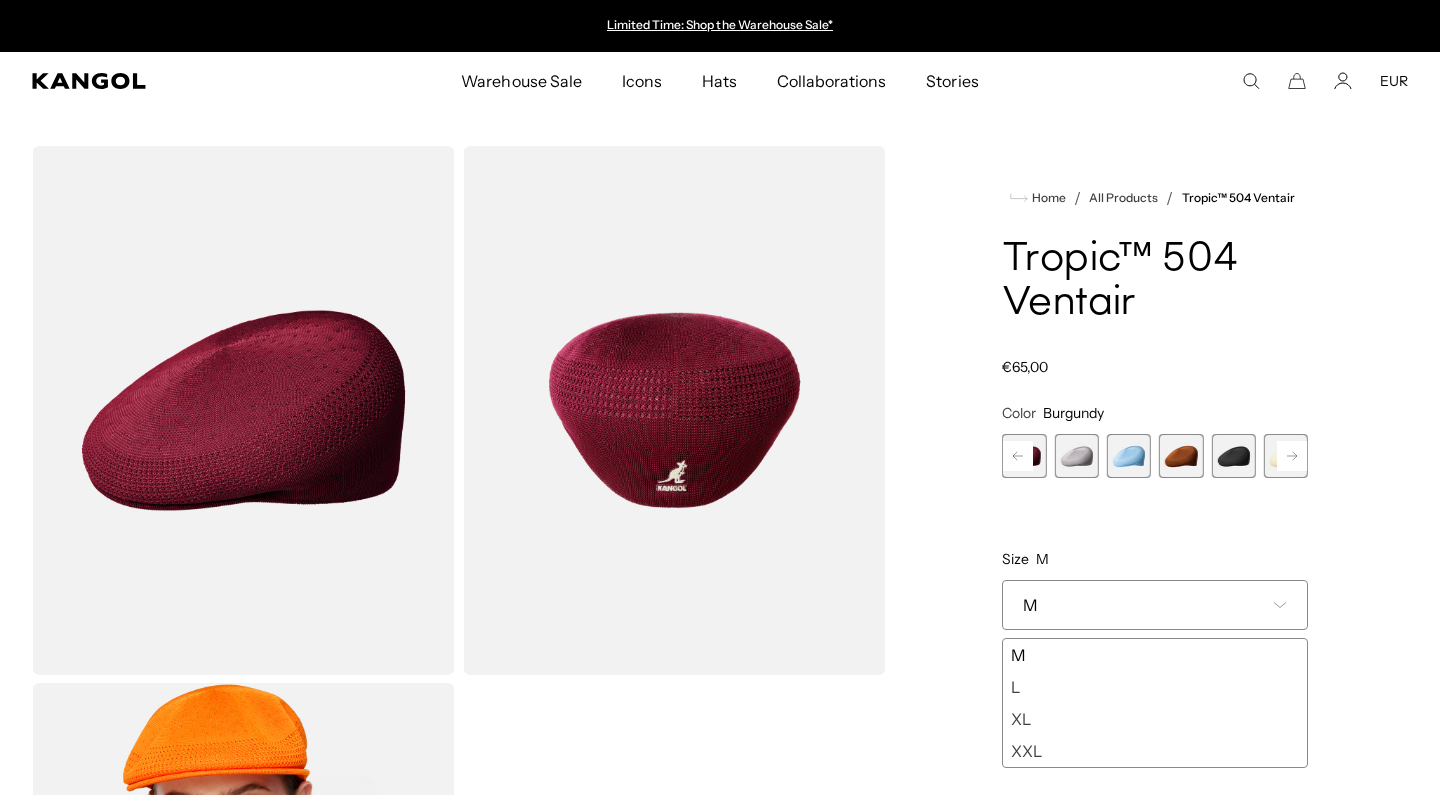 click 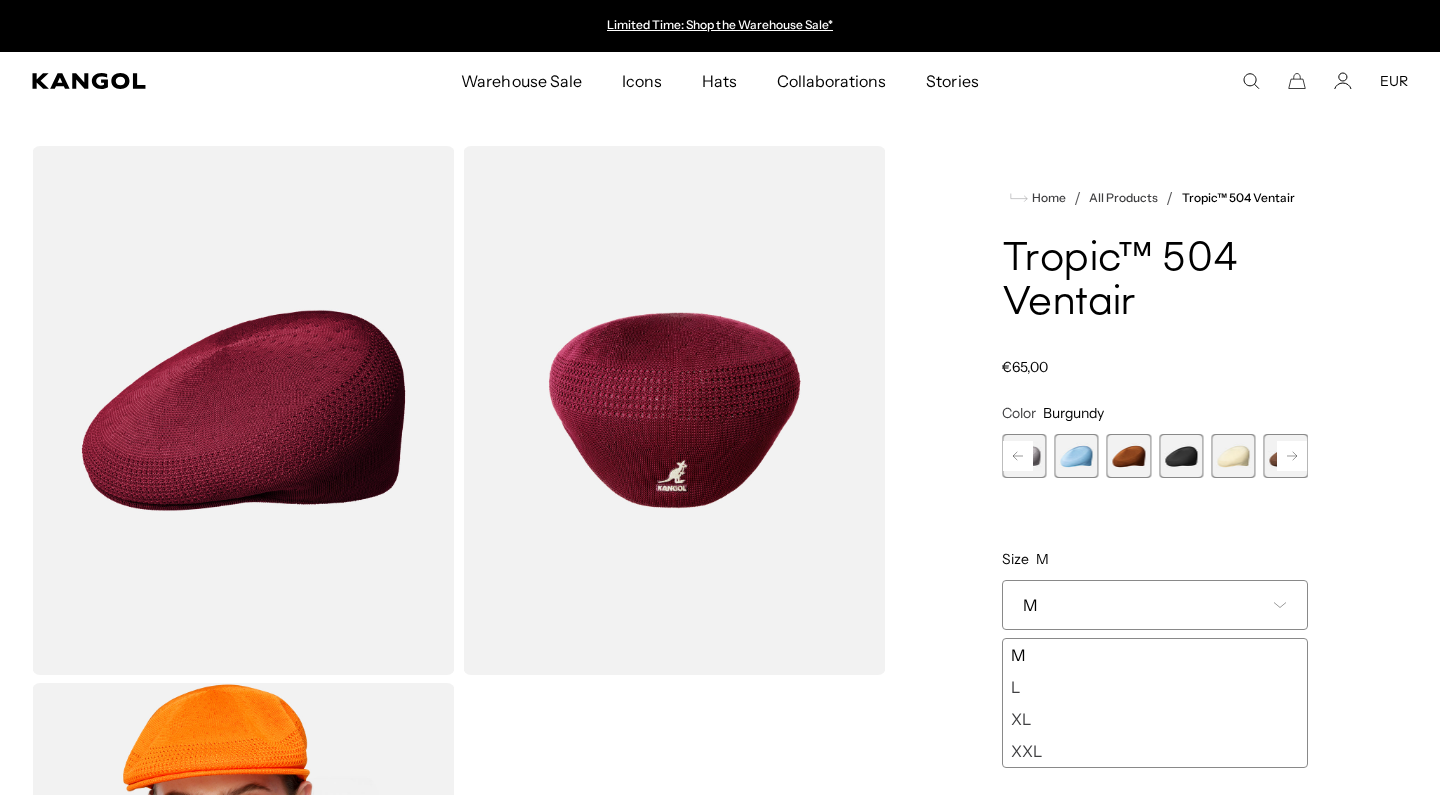 click 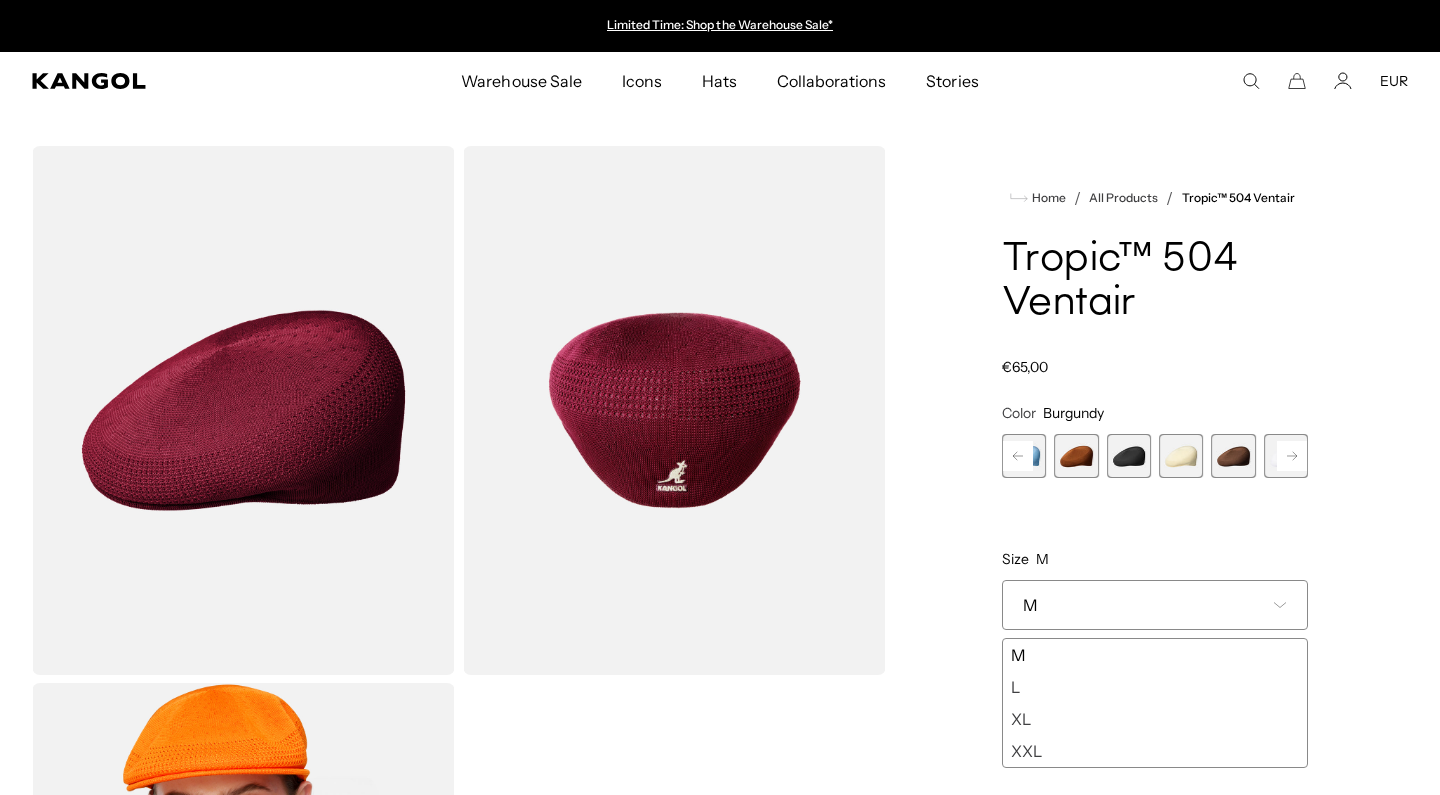 click at bounding box center [1233, 456] 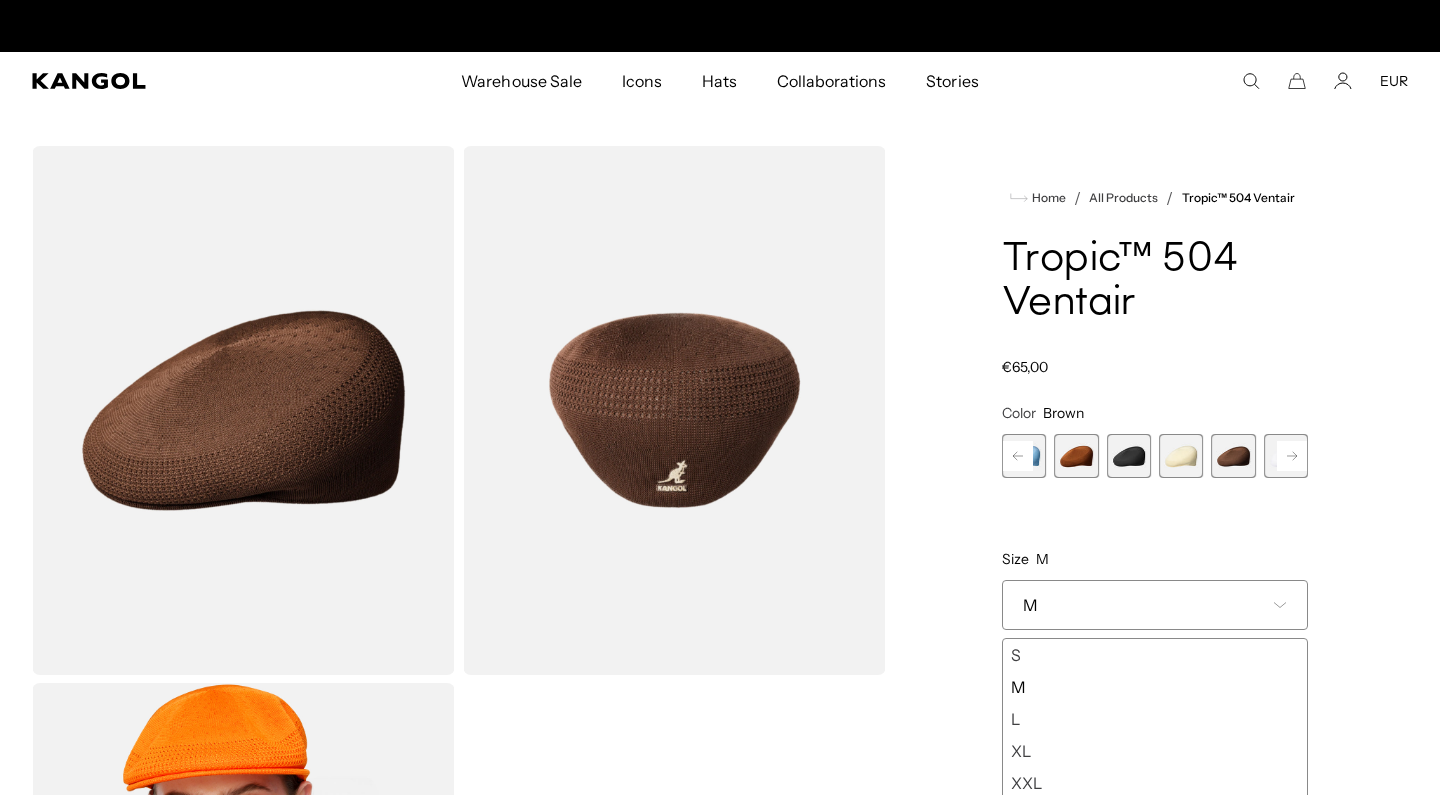 scroll, scrollTop: 0, scrollLeft: 412, axis: horizontal 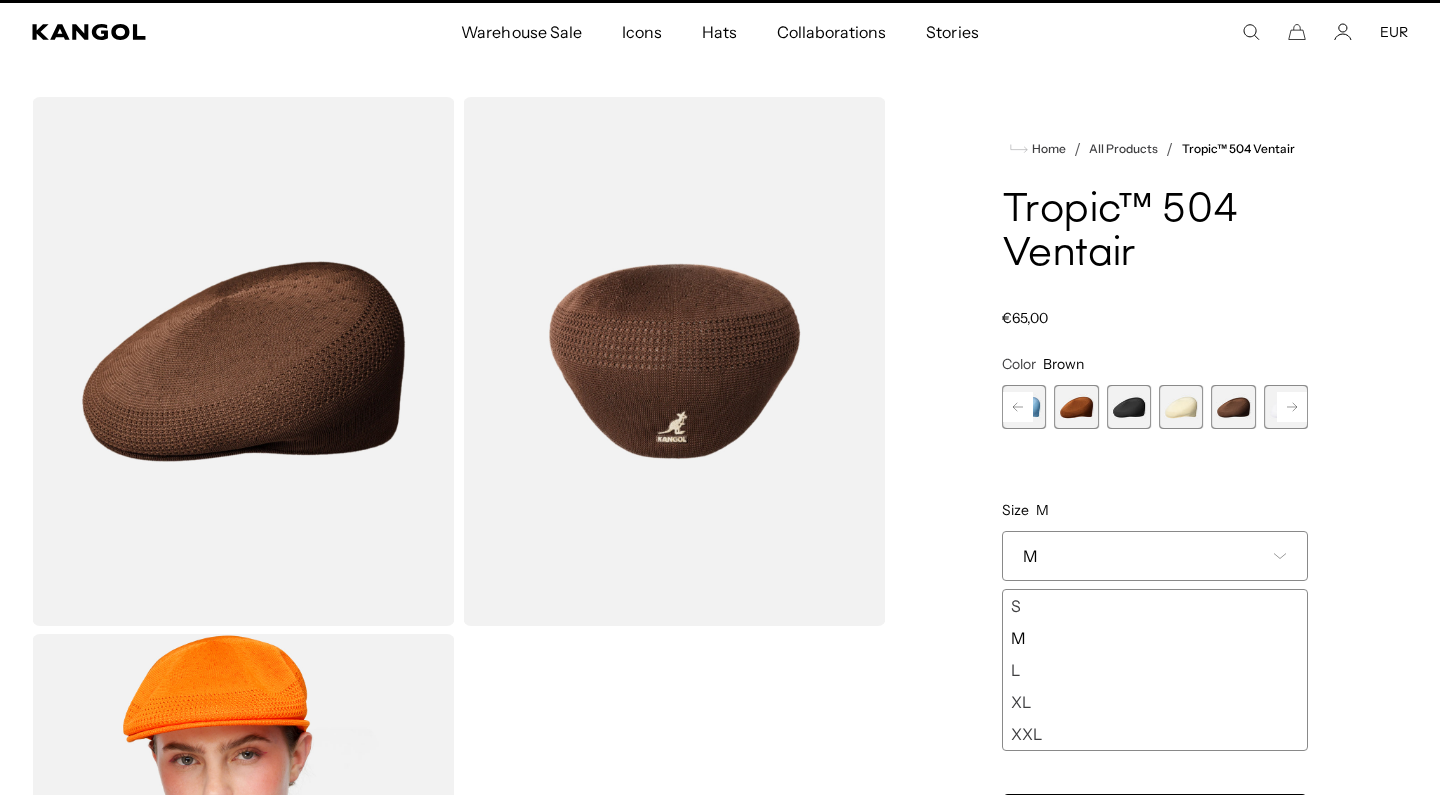 click 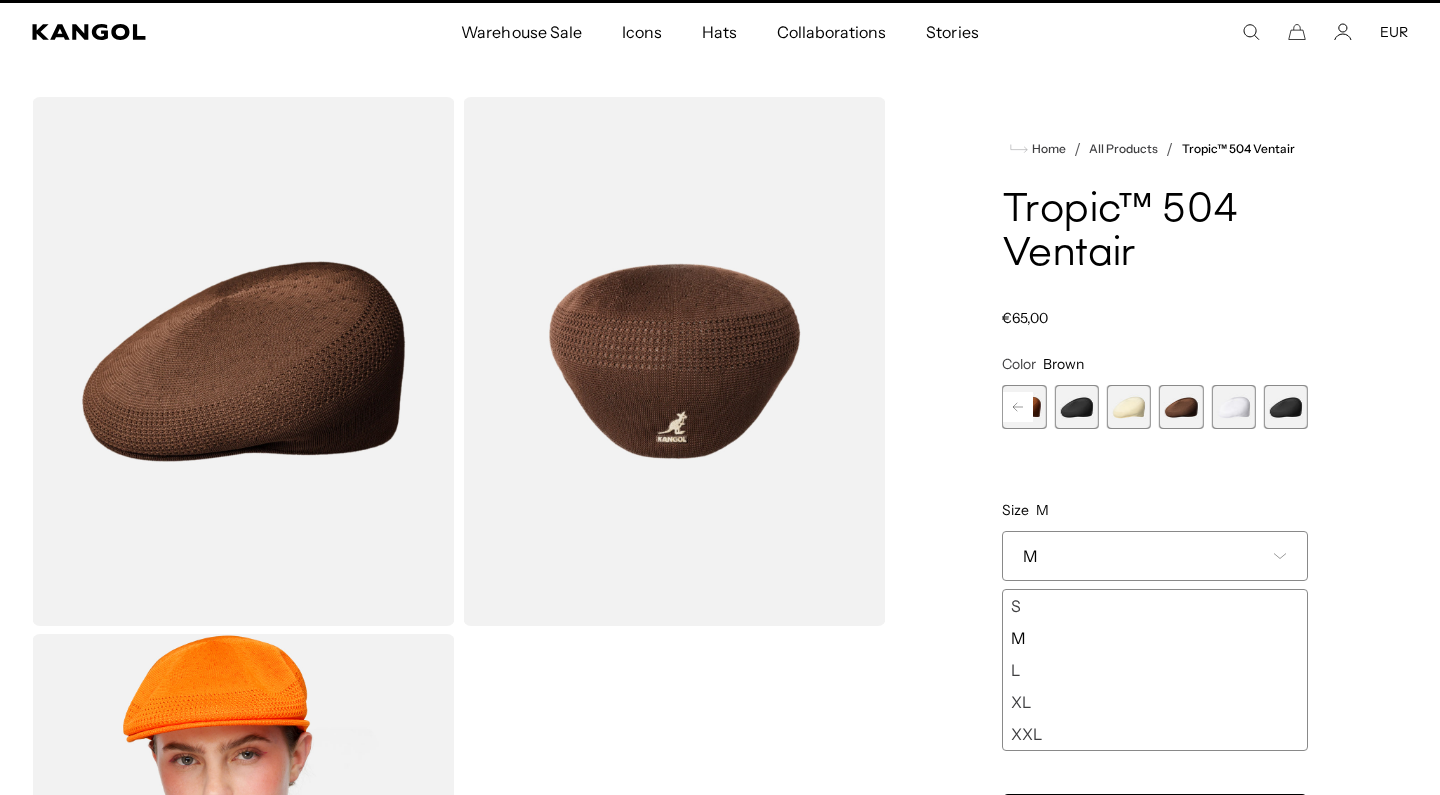 scroll, scrollTop: 0, scrollLeft: 412, axis: horizontal 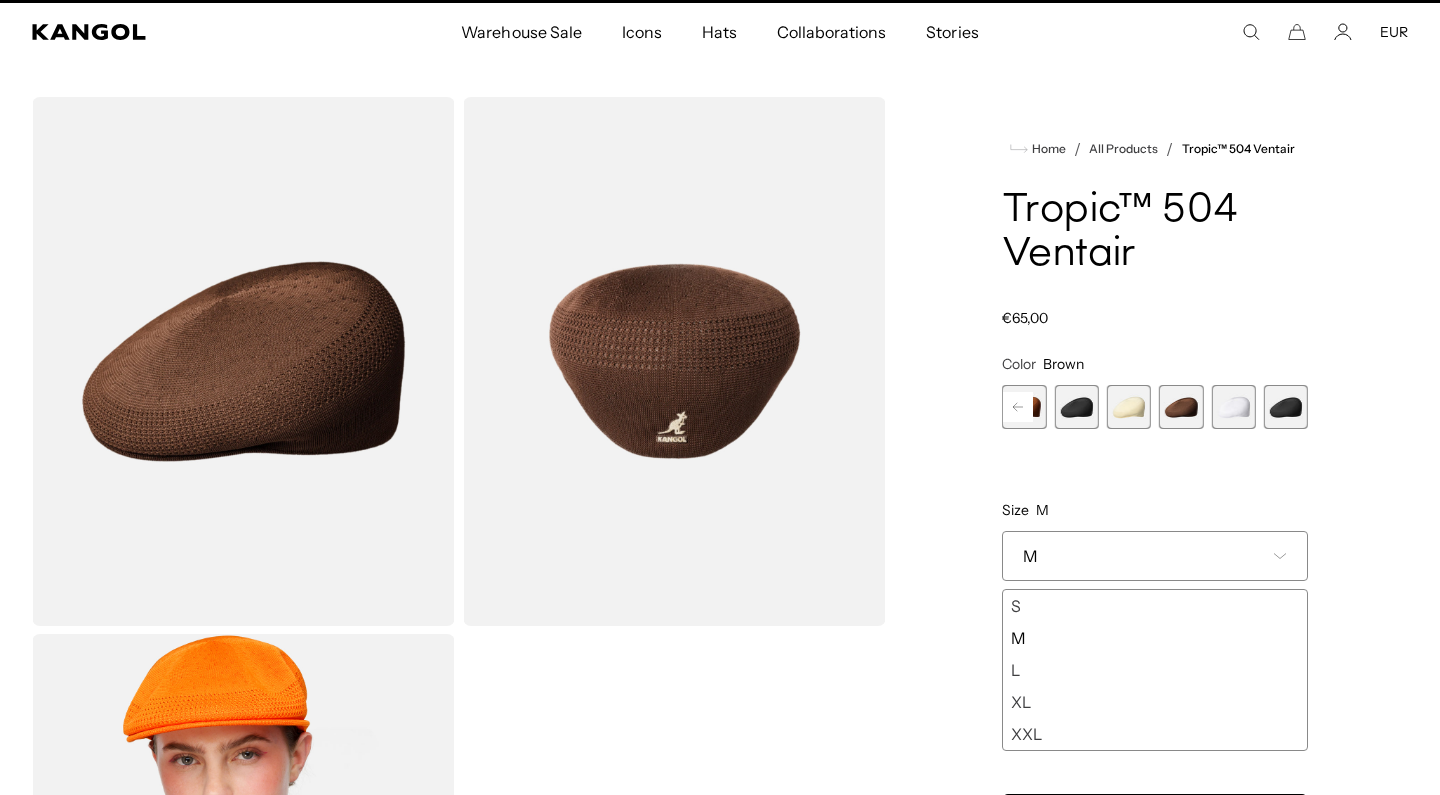 click 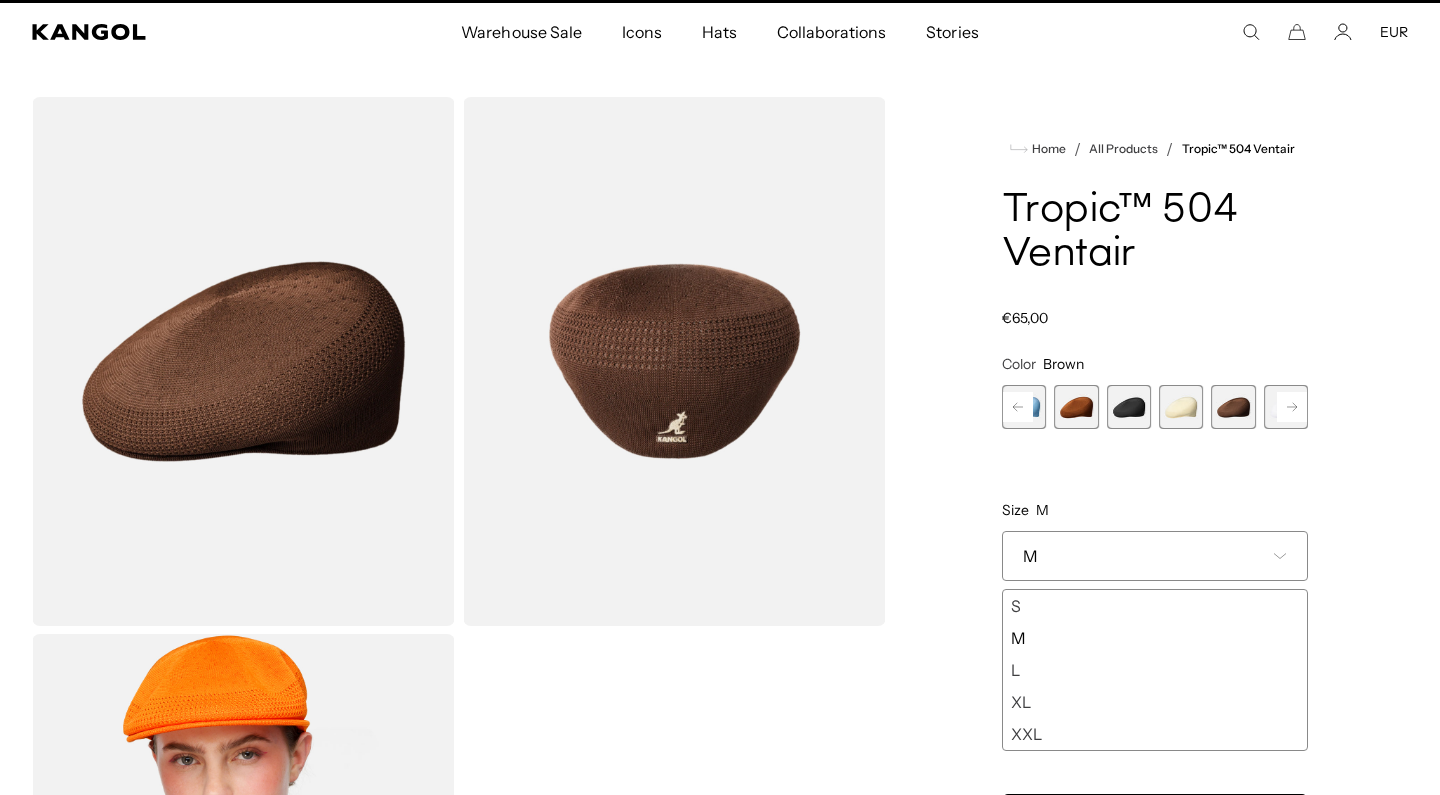 click 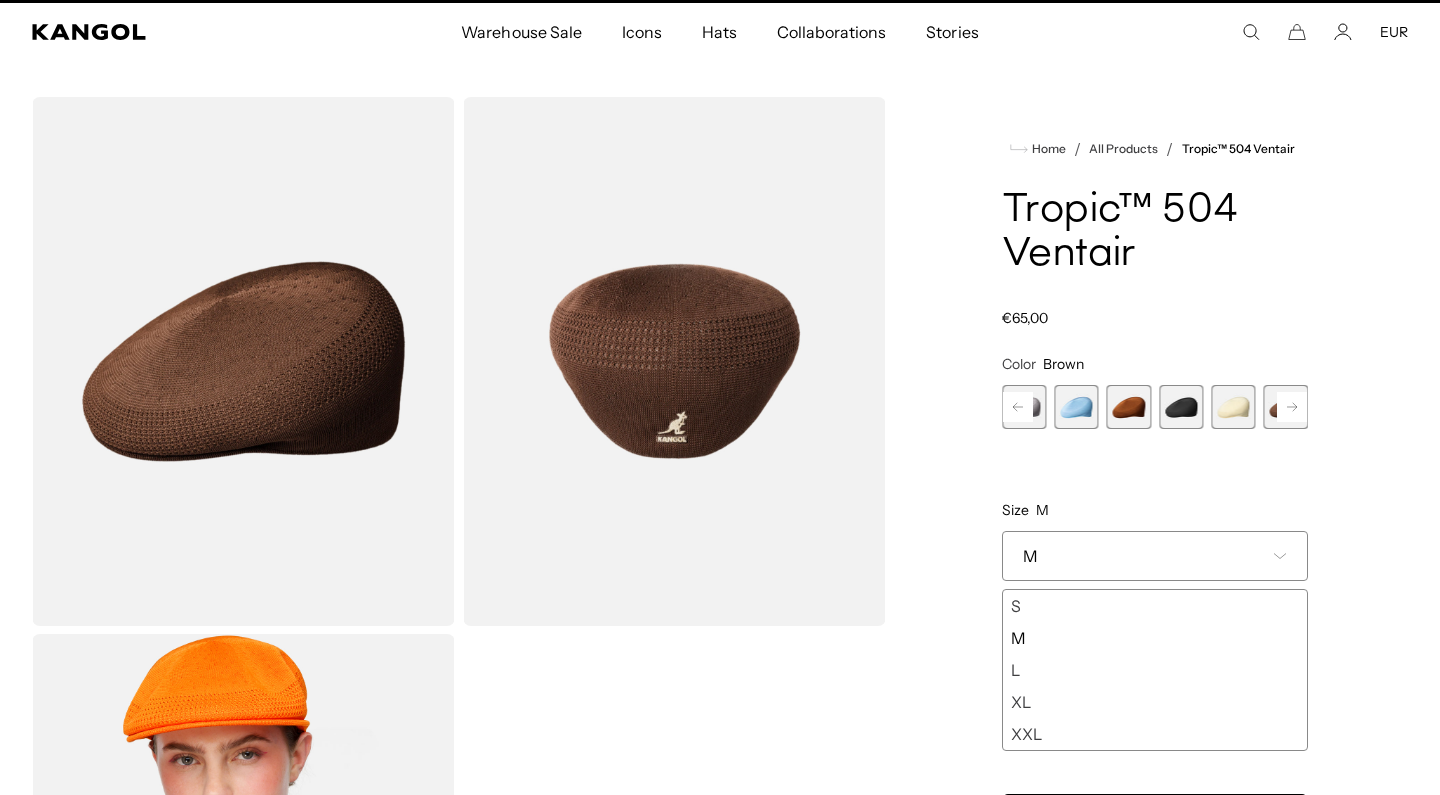 click 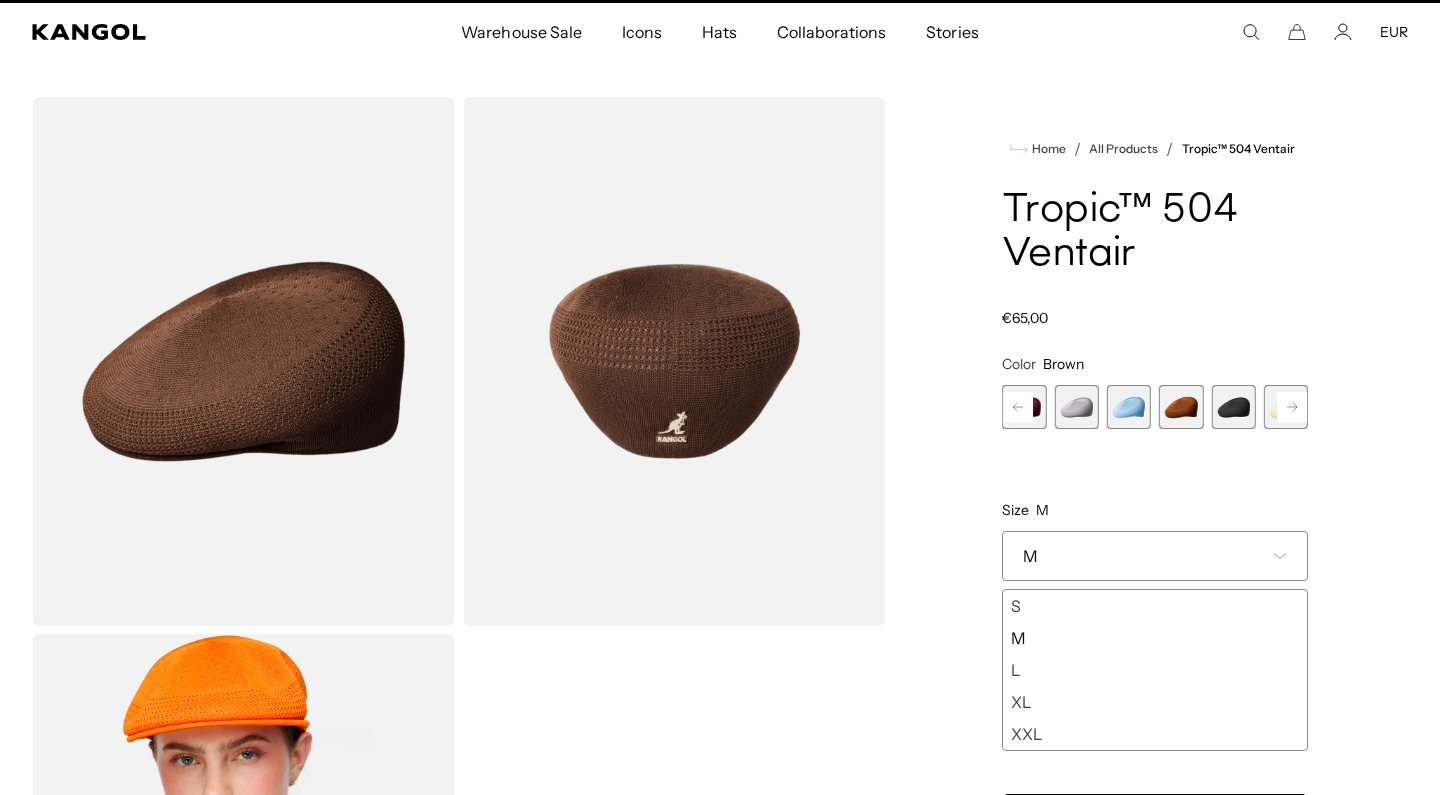 click 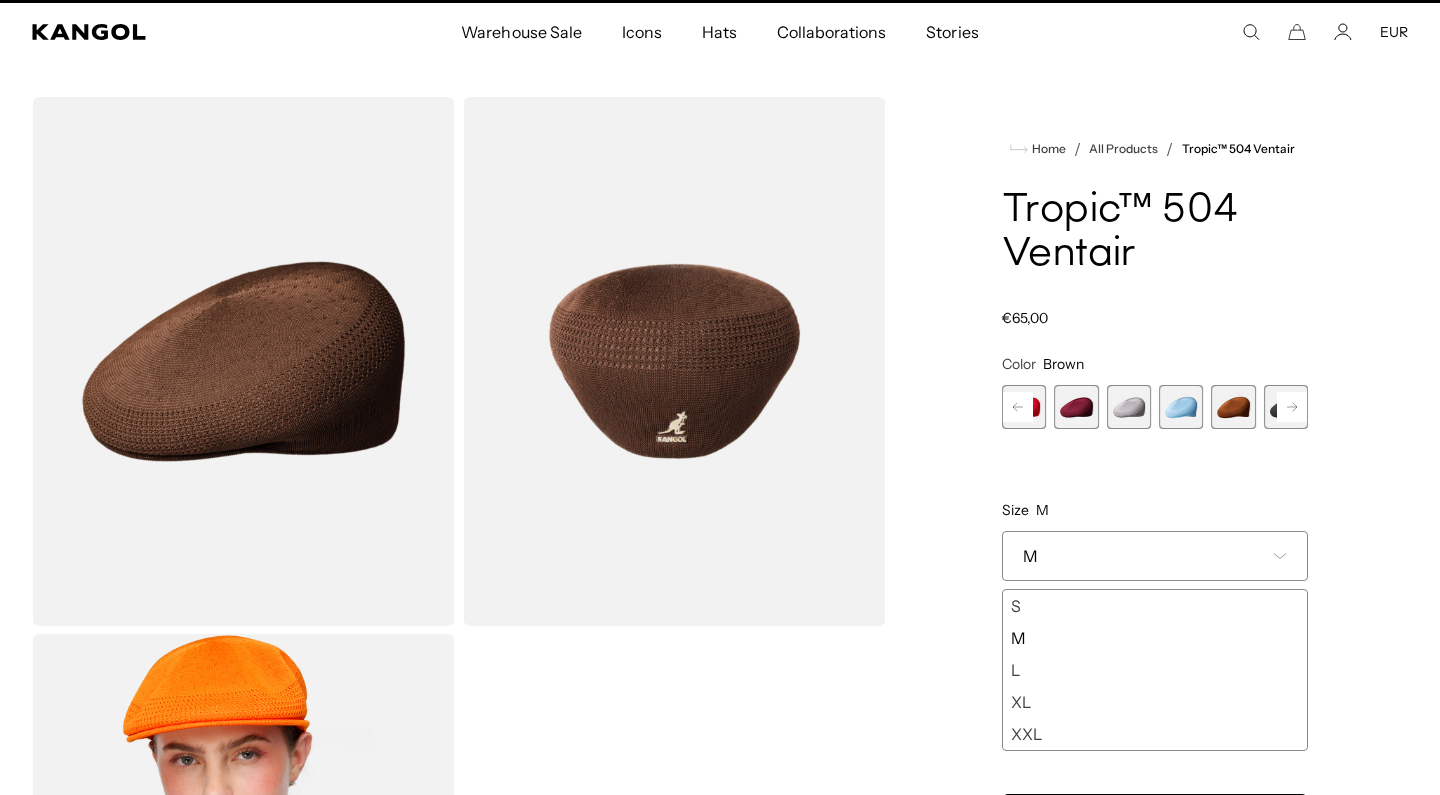 click 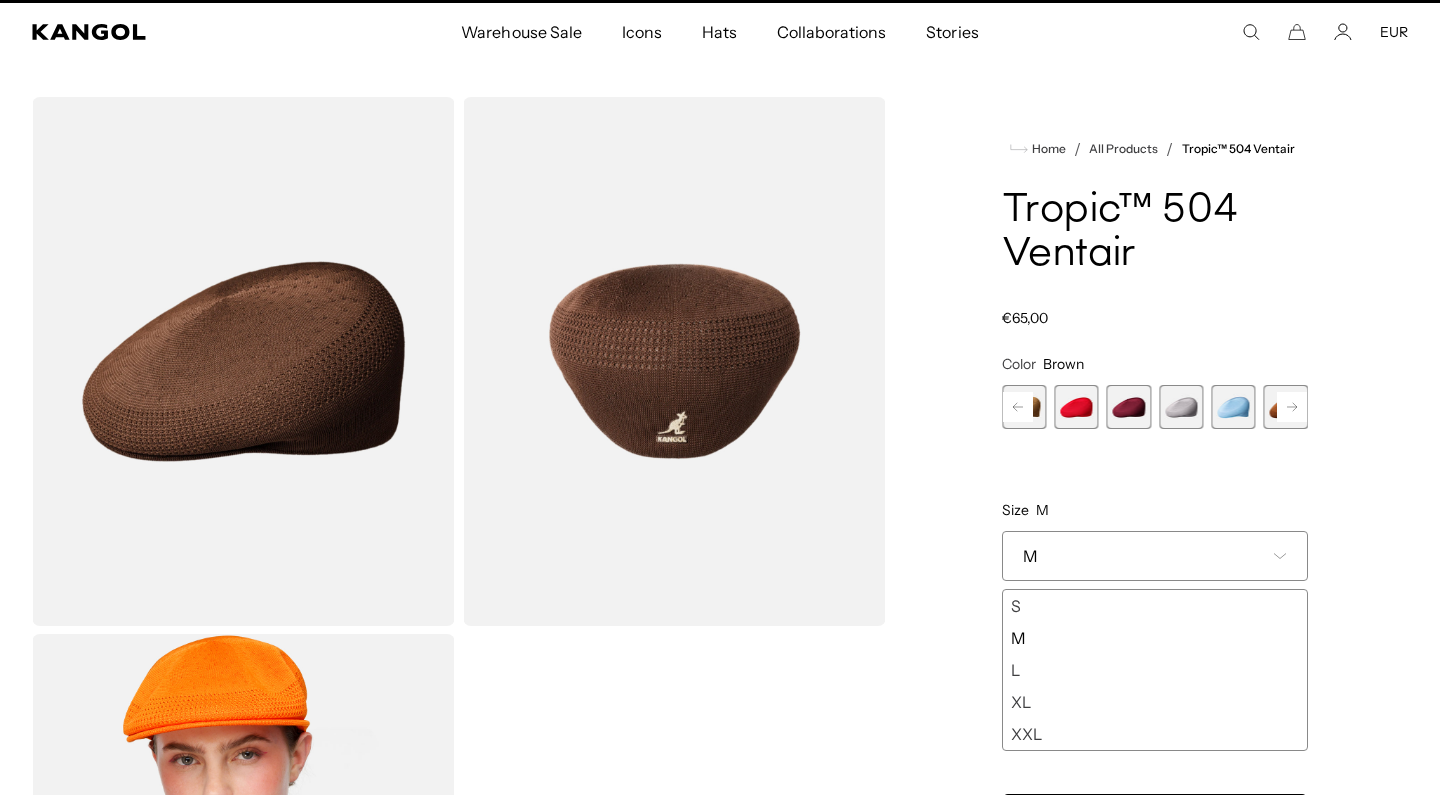 click at bounding box center [1076, 407] 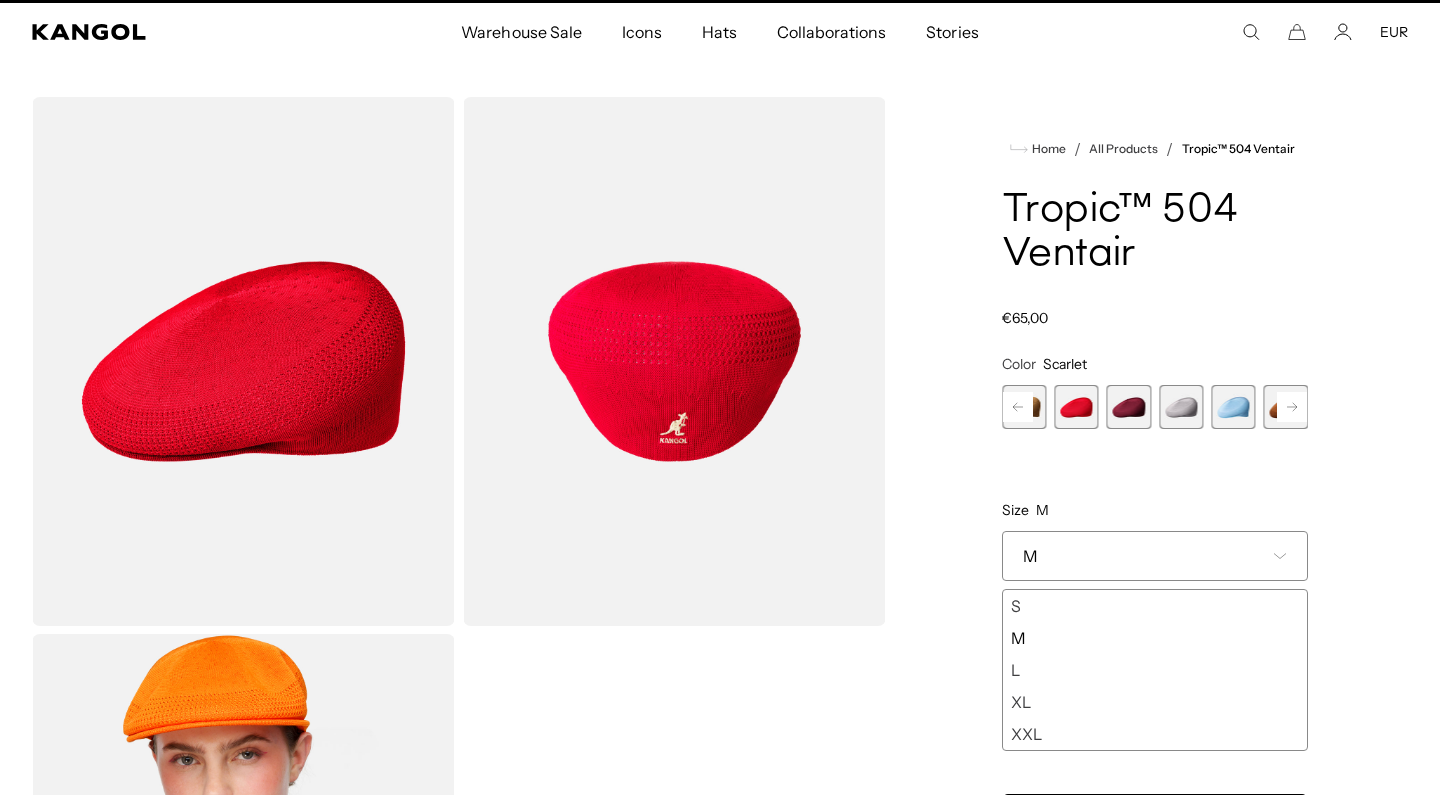 scroll, scrollTop: 0, scrollLeft: 0, axis: both 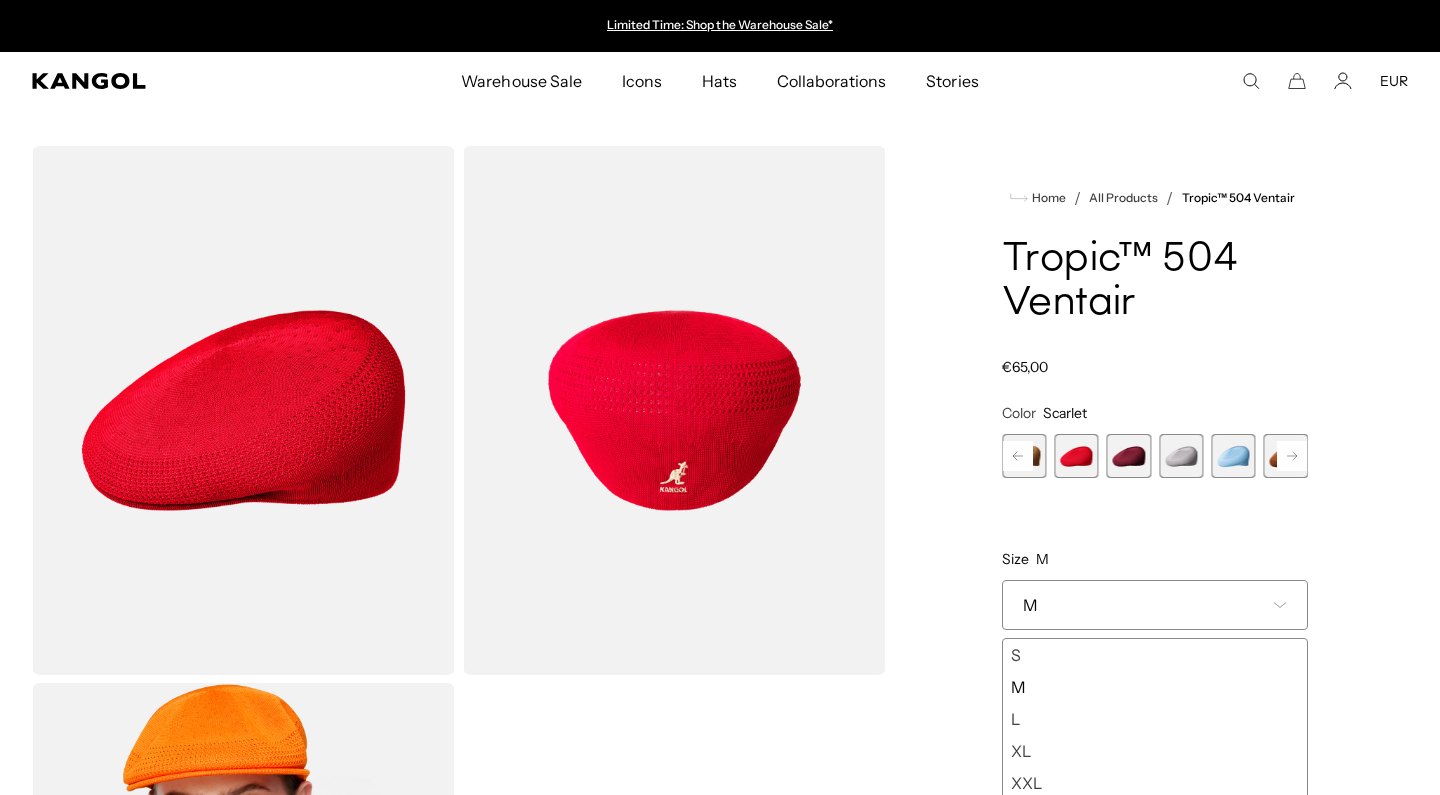 click 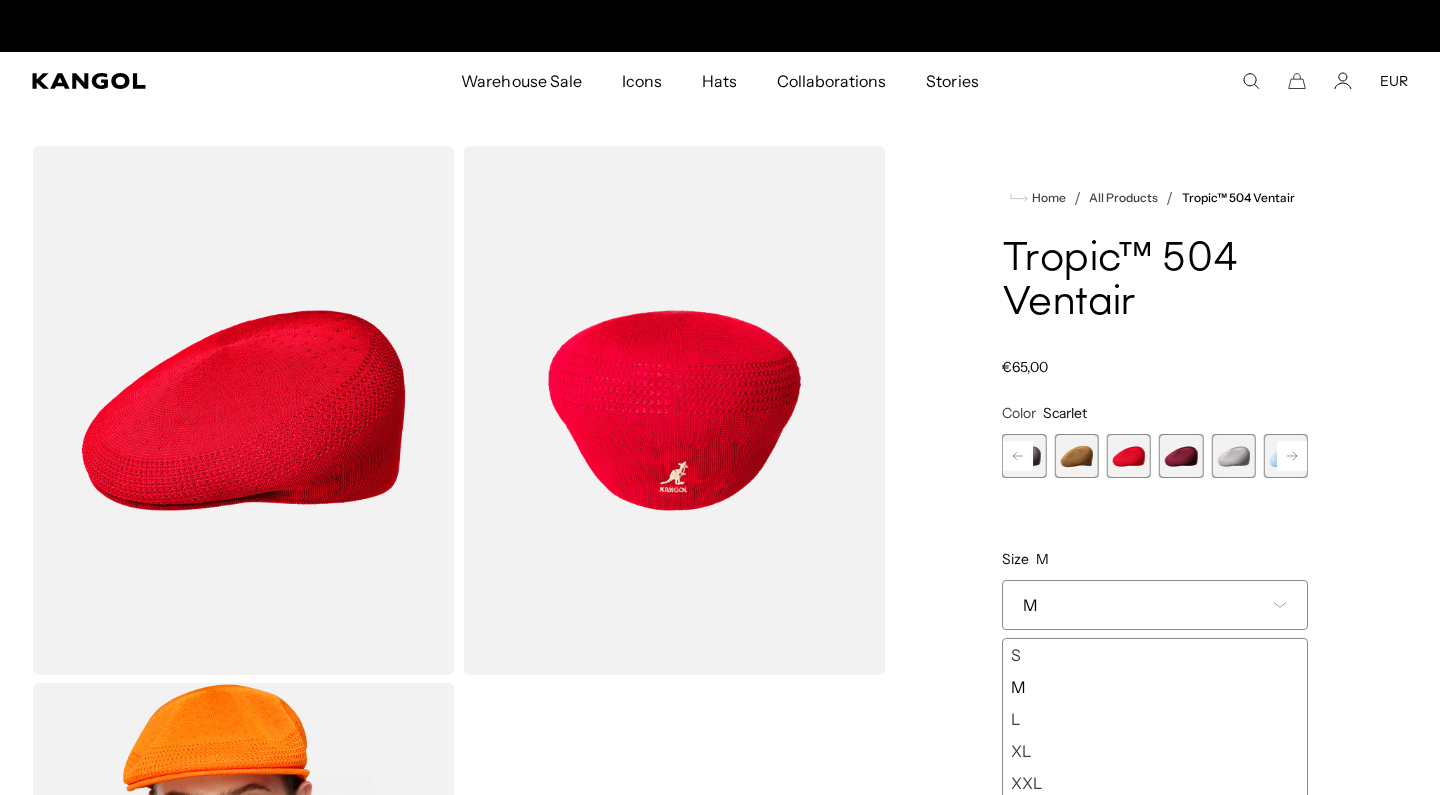 scroll, scrollTop: 0, scrollLeft: 412, axis: horizontal 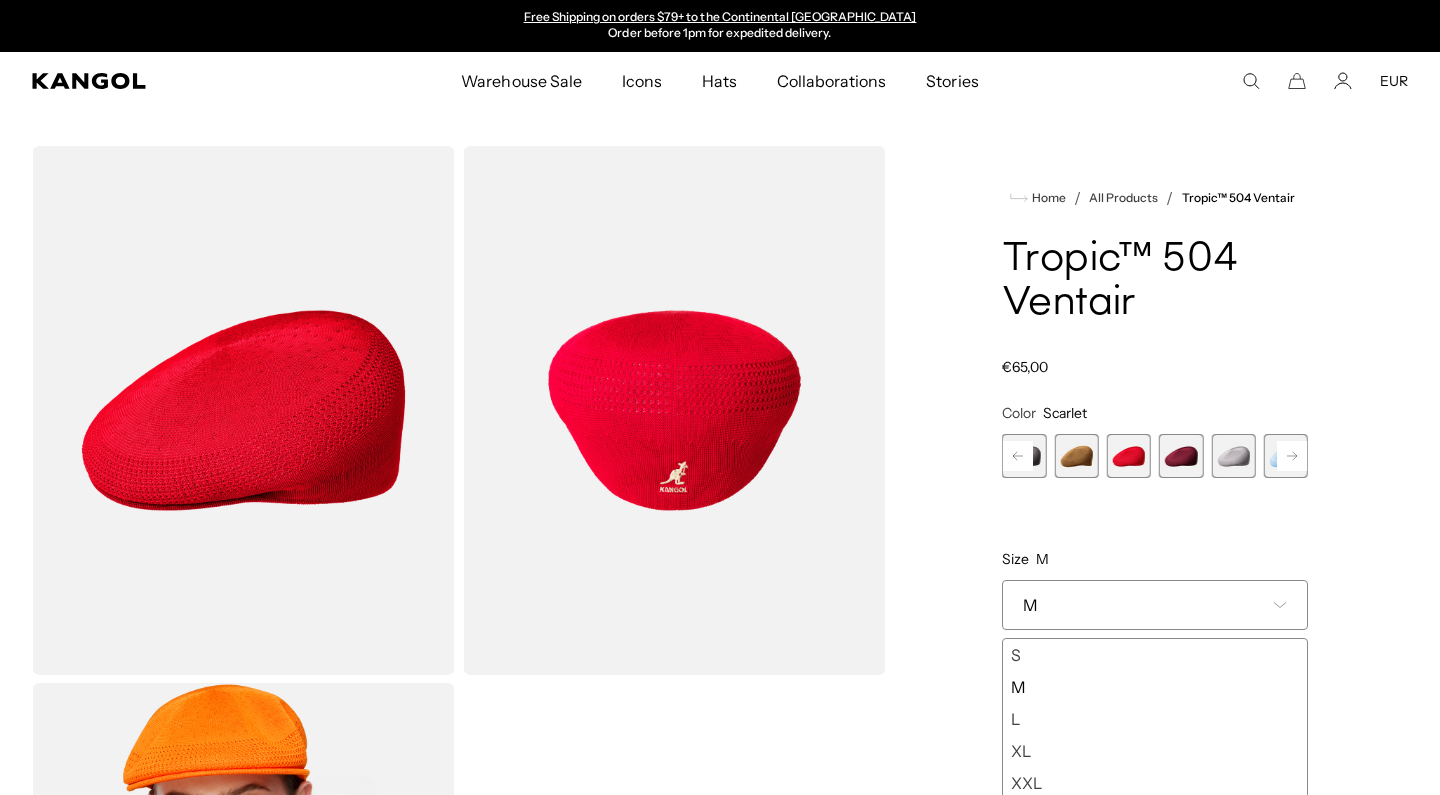 click at bounding box center [1076, 456] 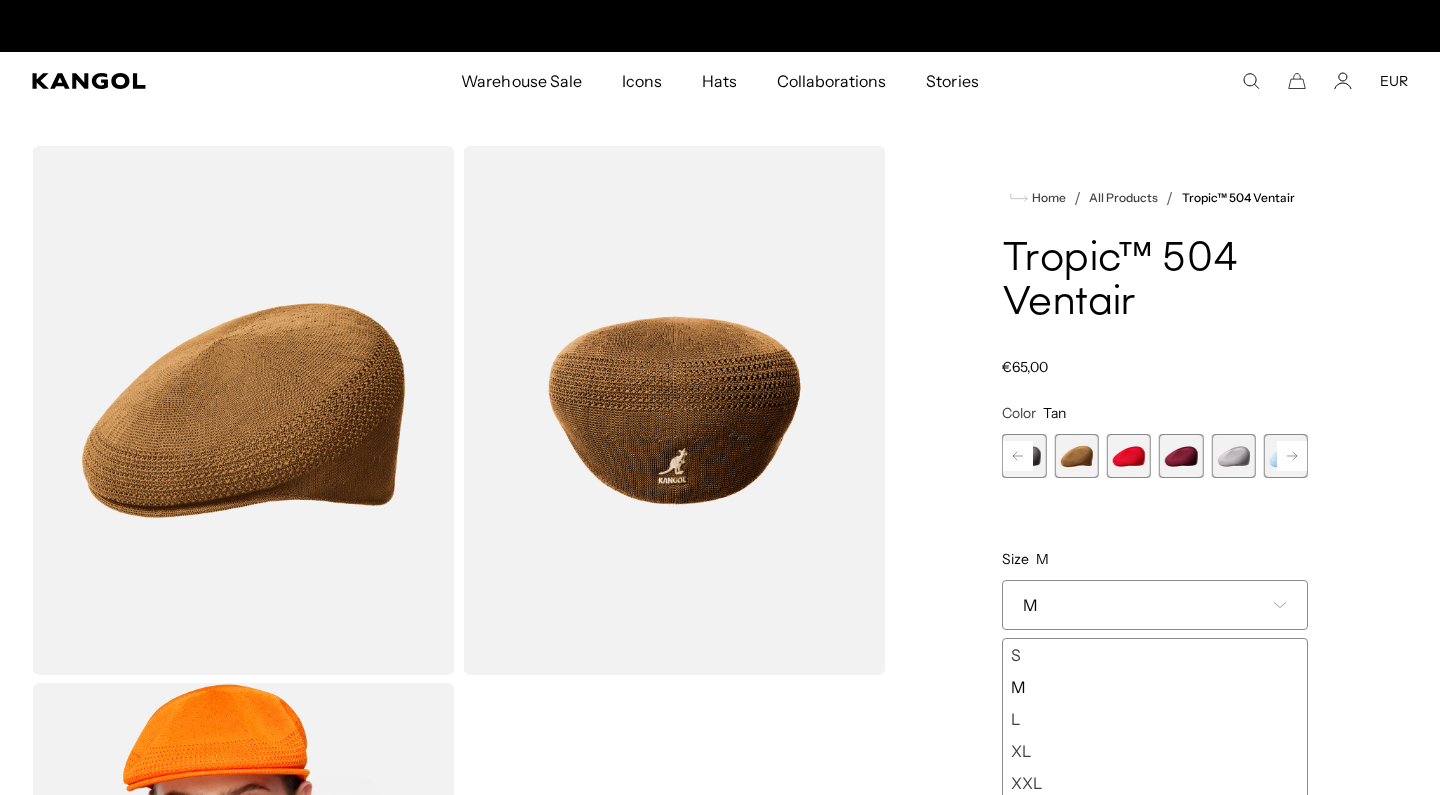 scroll, scrollTop: 0, scrollLeft: 0, axis: both 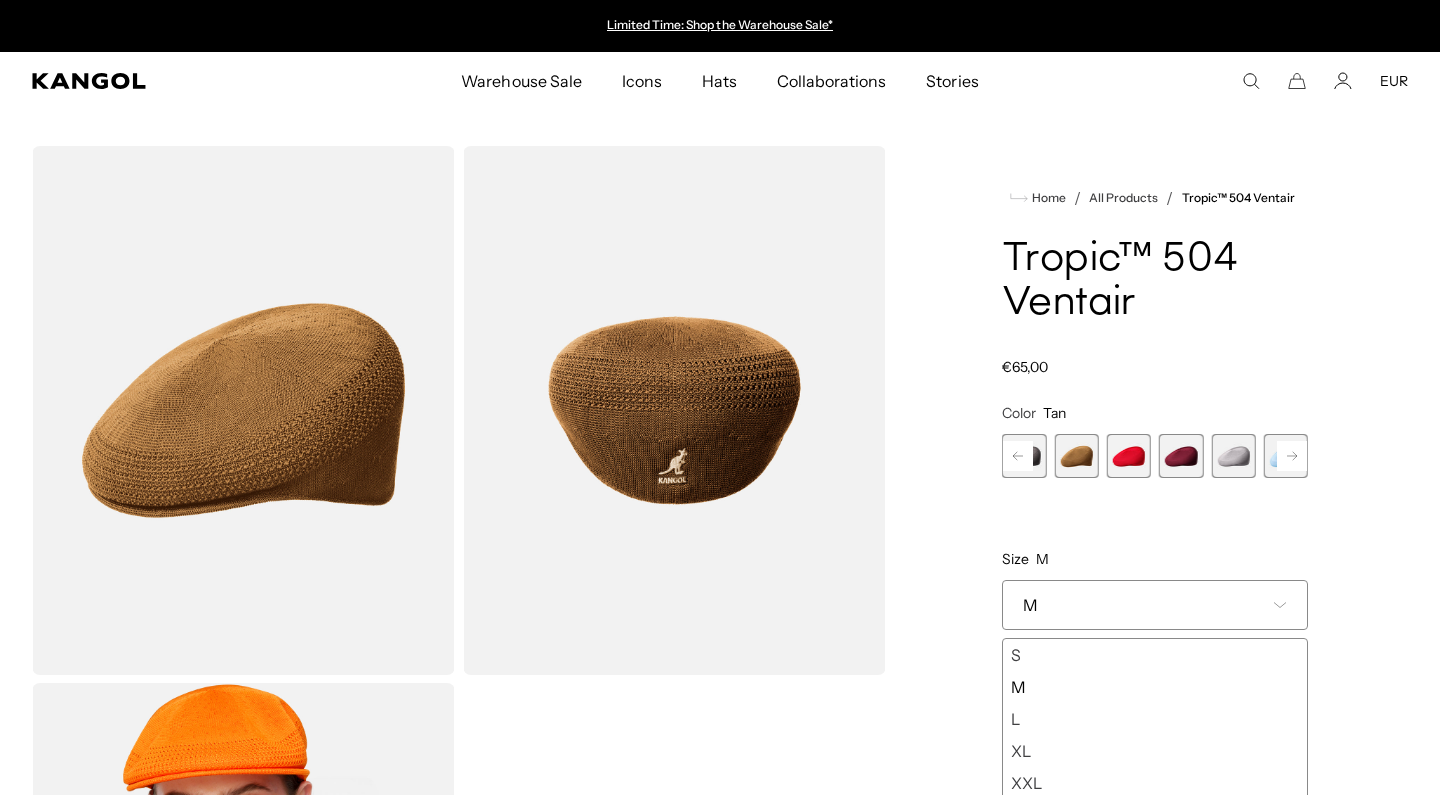 click 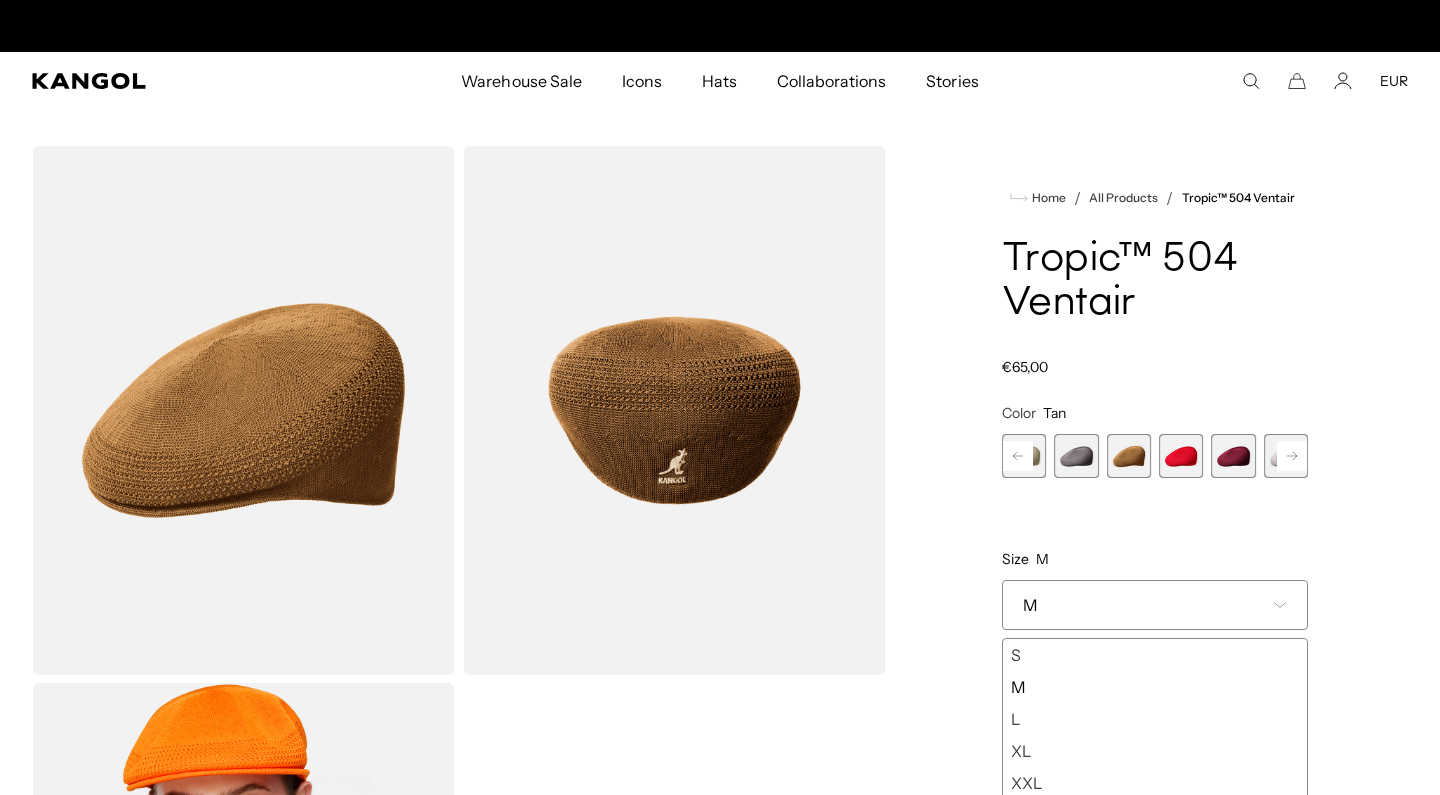 click 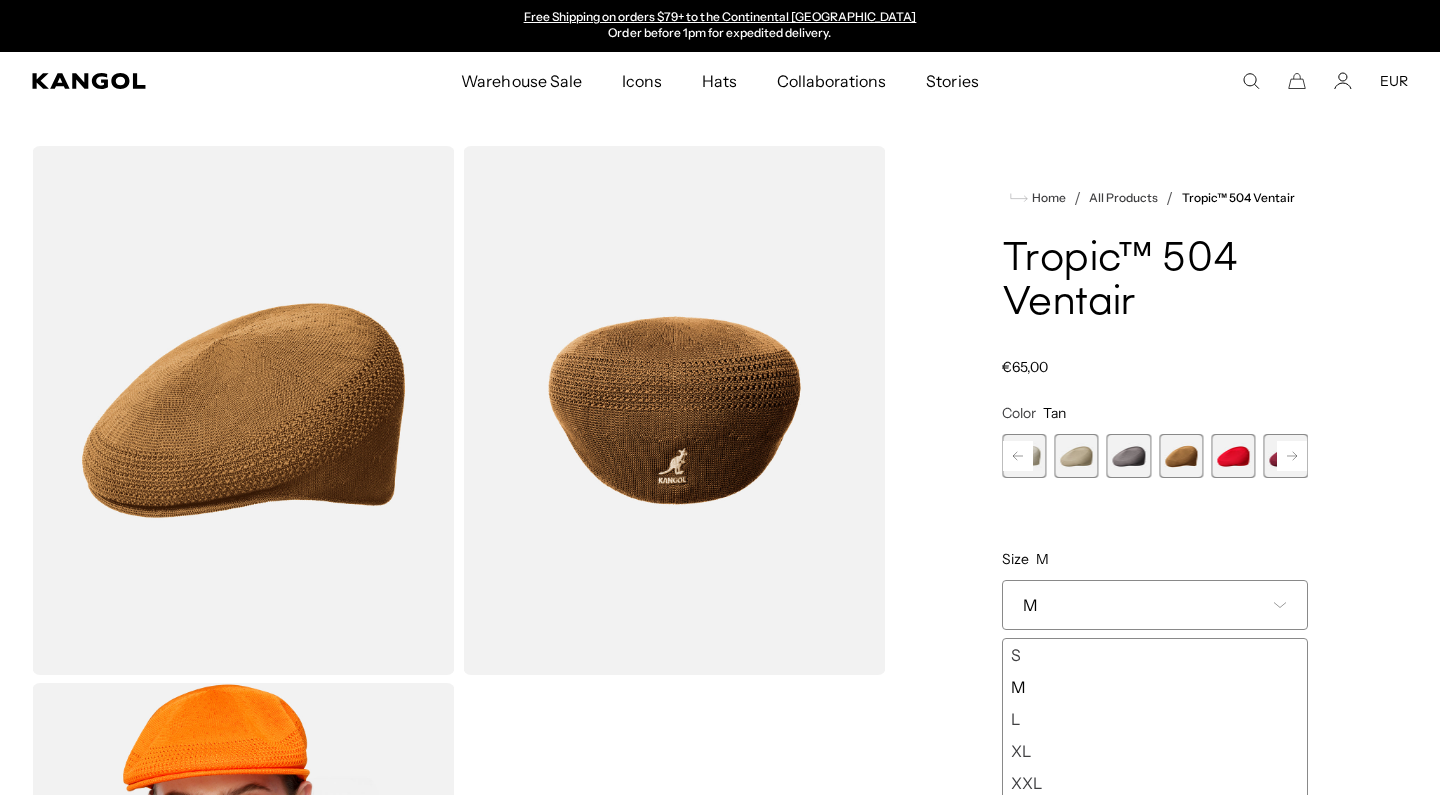 click 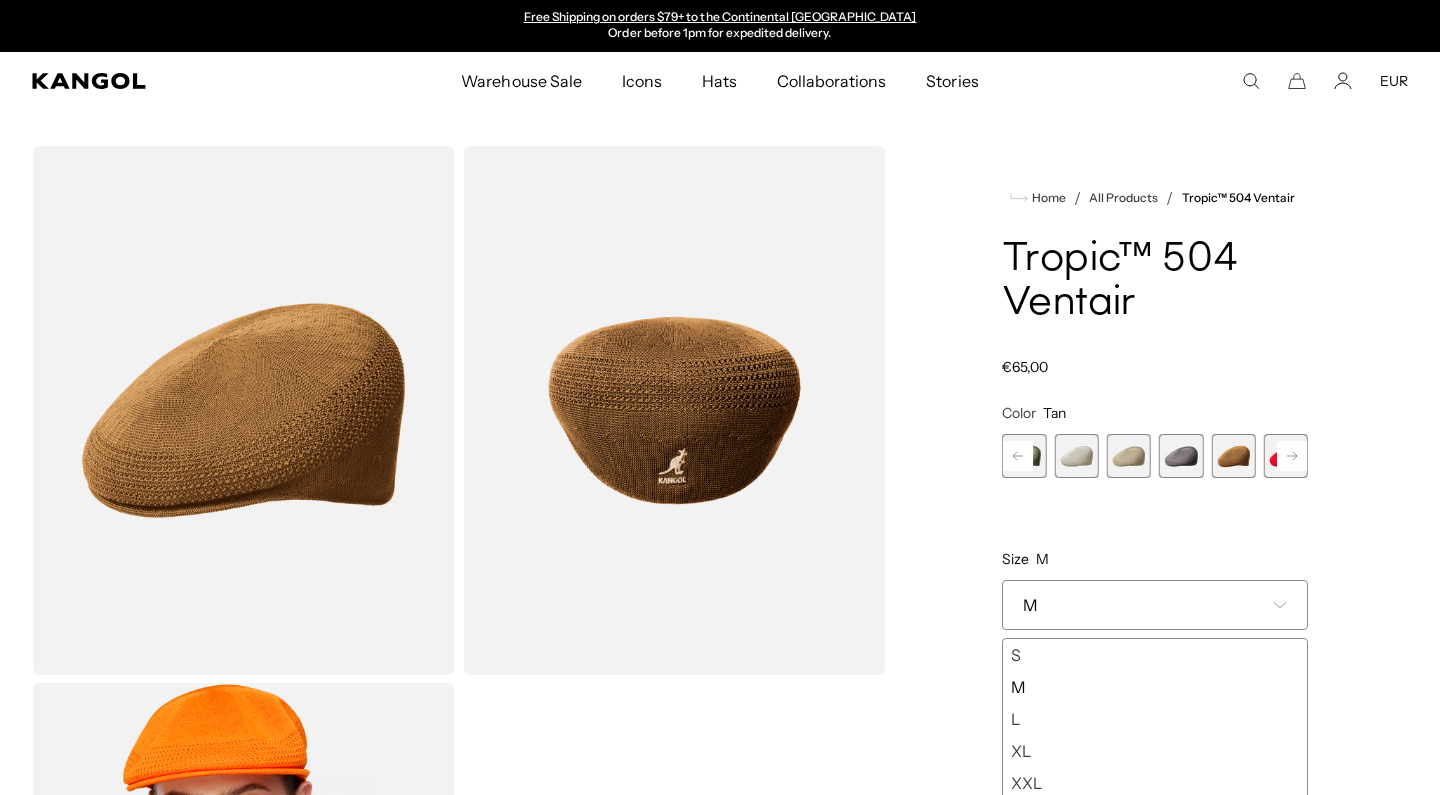 click 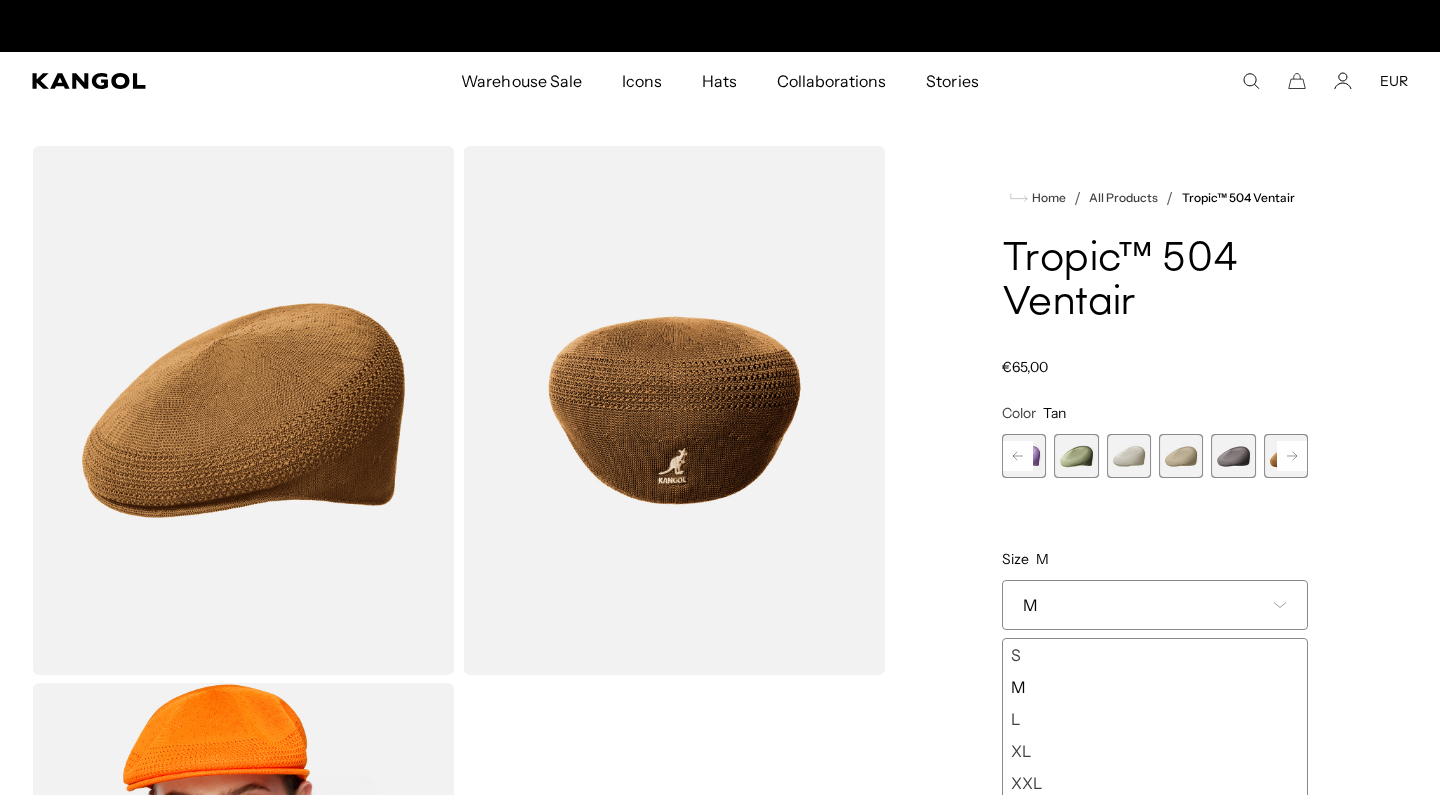scroll, scrollTop: 0, scrollLeft: 0, axis: both 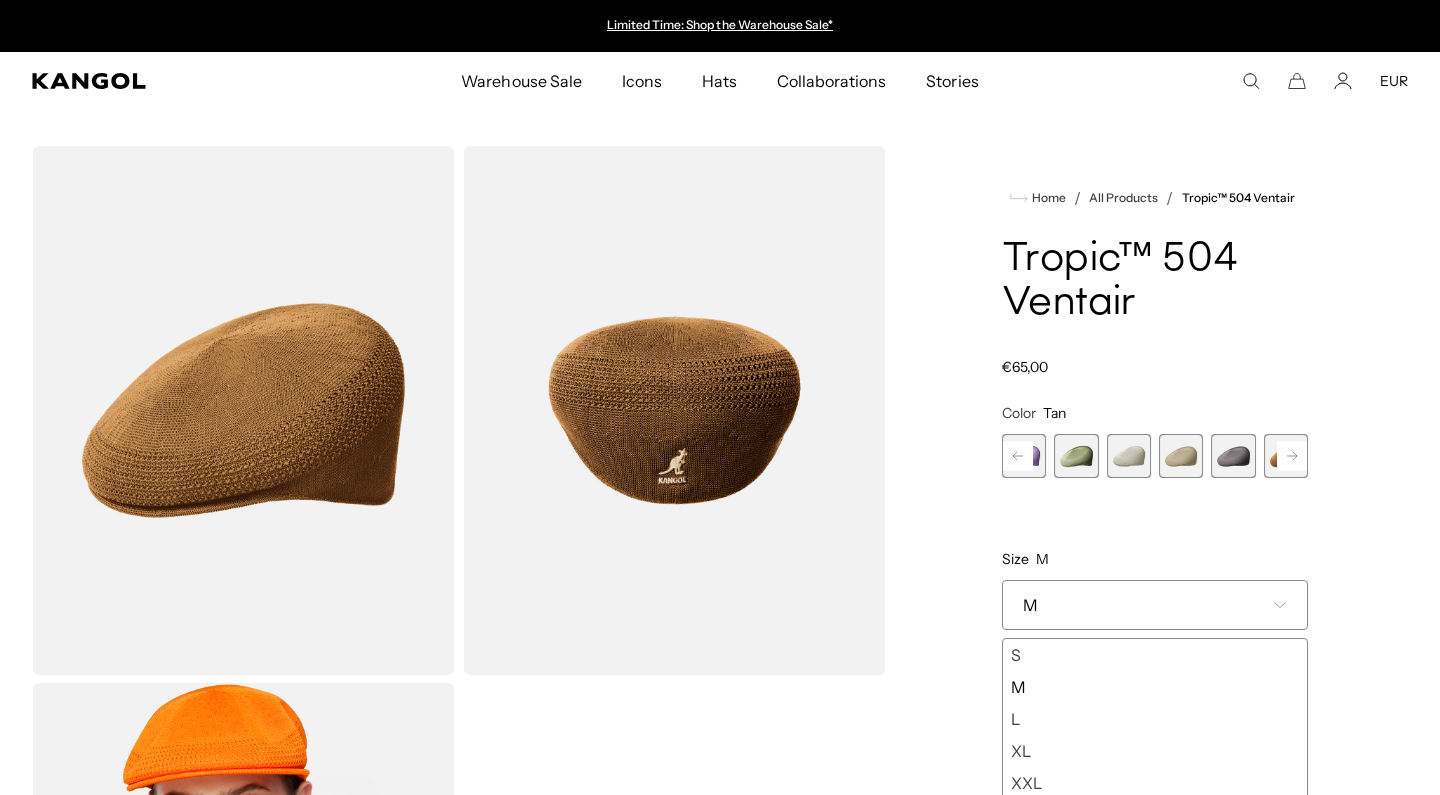 click 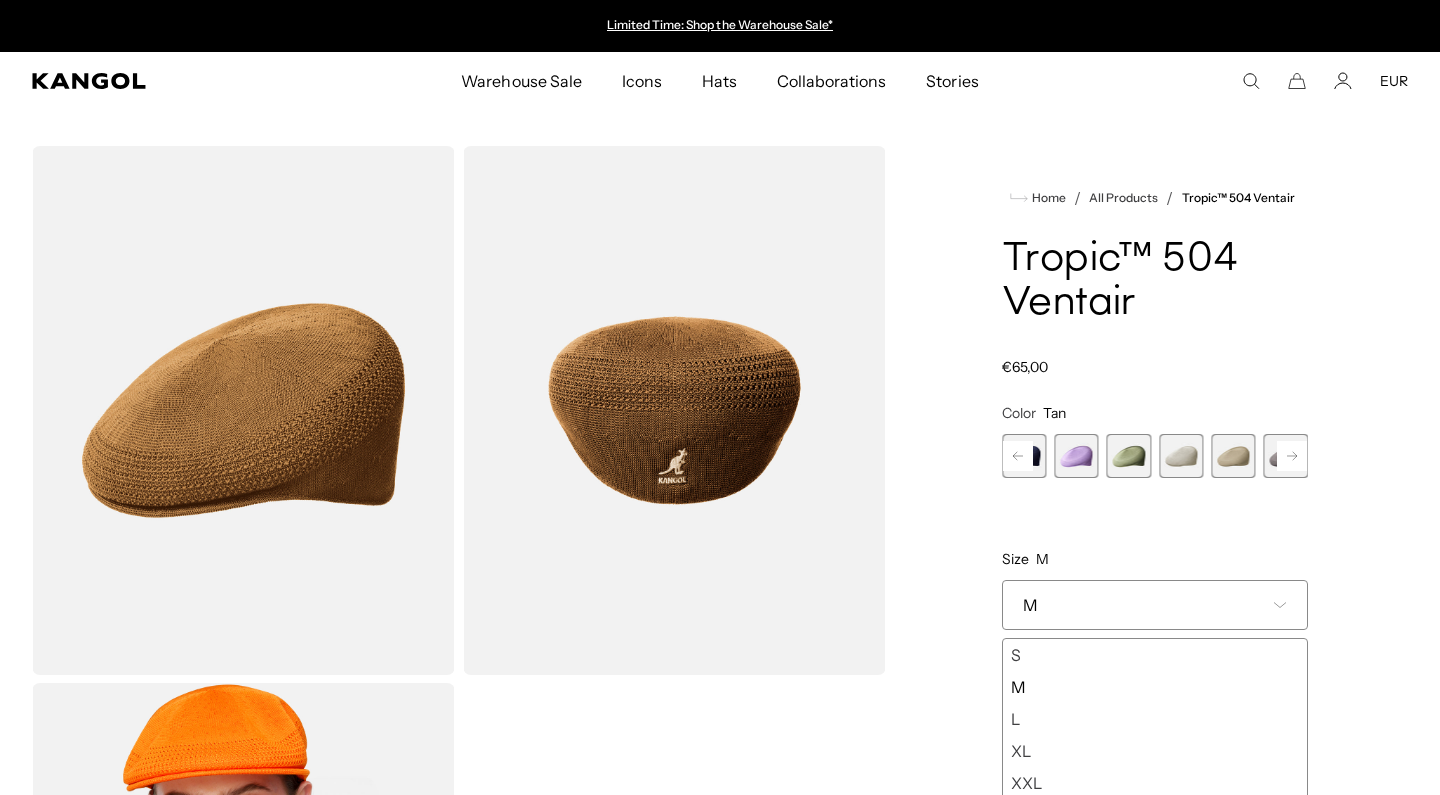 click 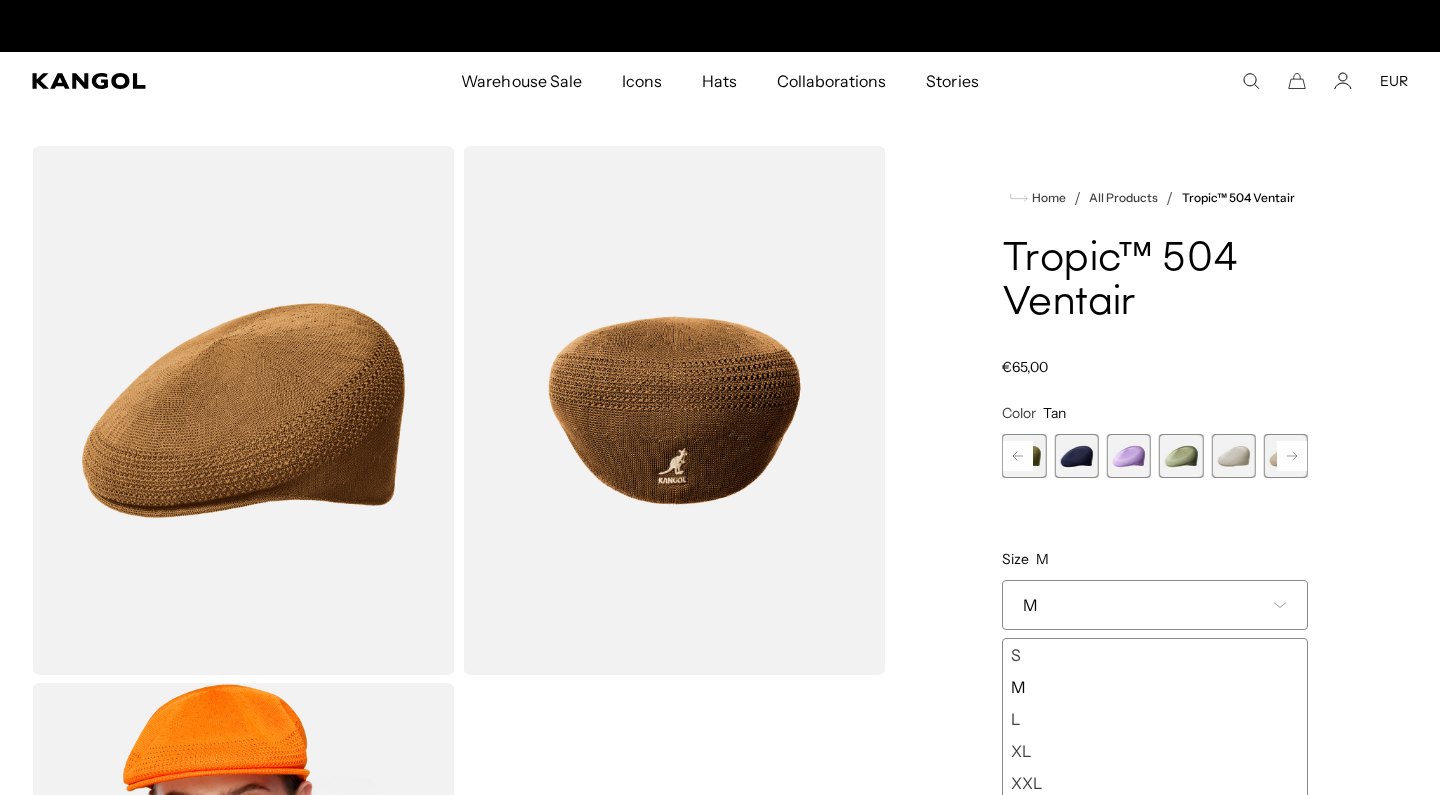 scroll, scrollTop: 0, scrollLeft: 0, axis: both 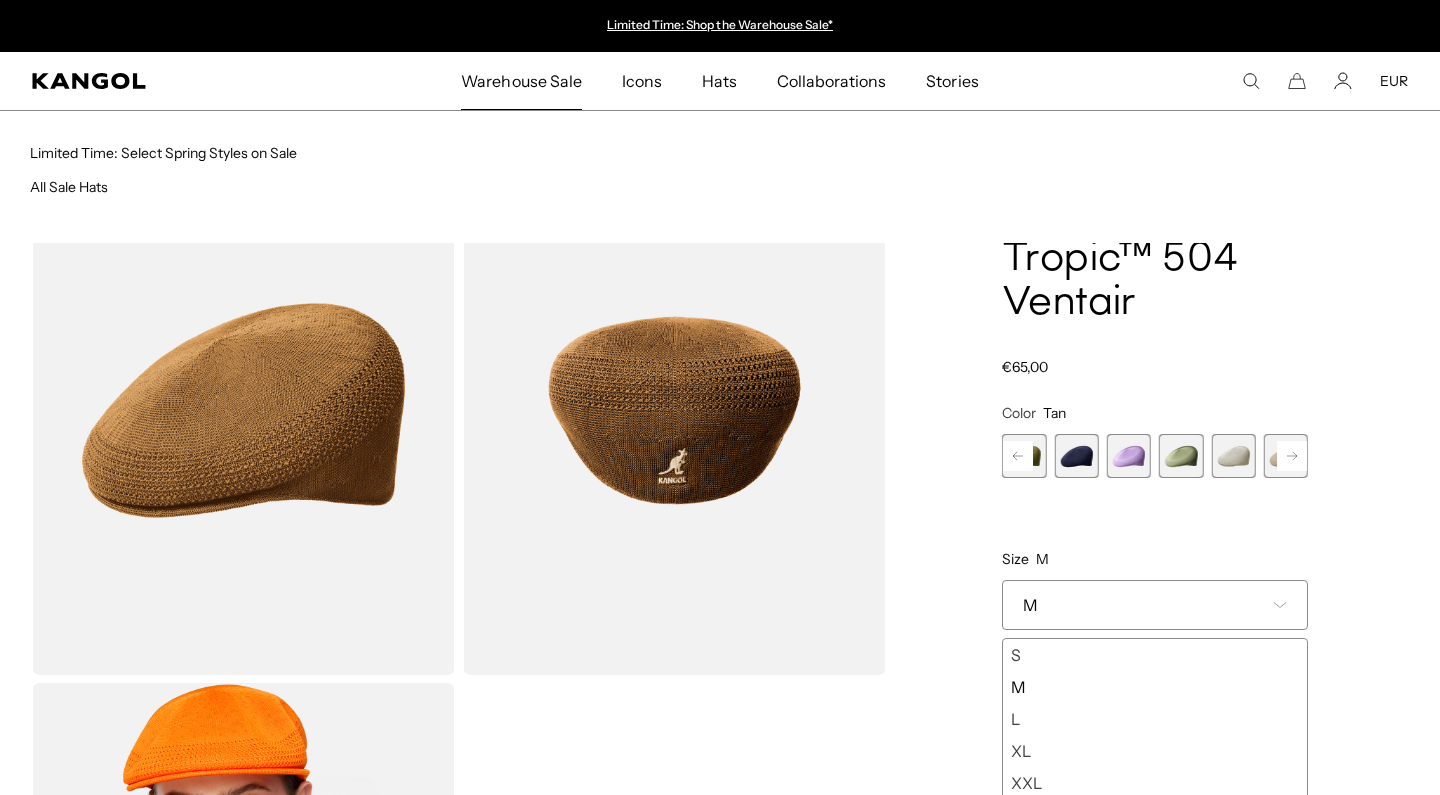 click on "Warehouse Sale" at bounding box center [521, 81] 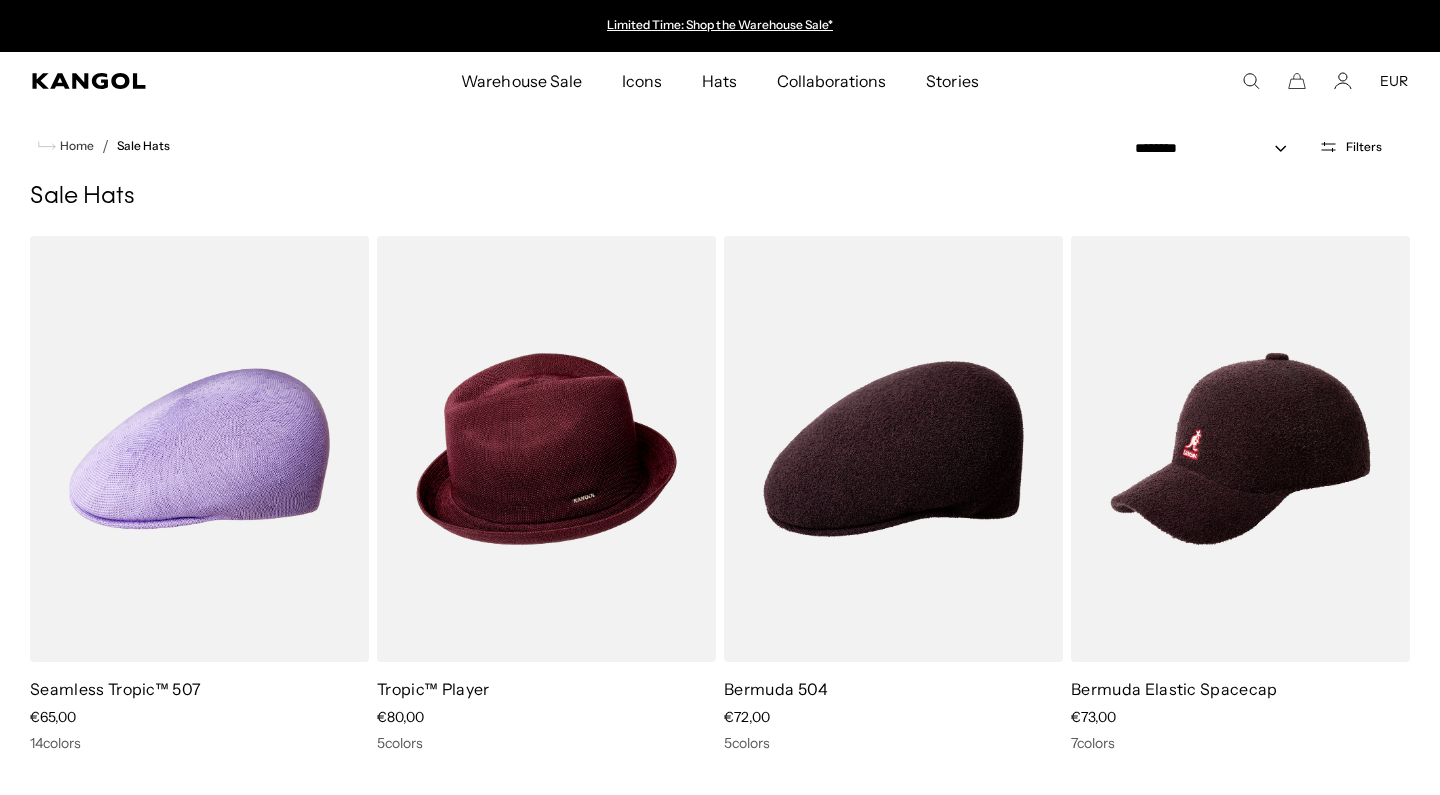 scroll, scrollTop: 0, scrollLeft: 0, axis: both 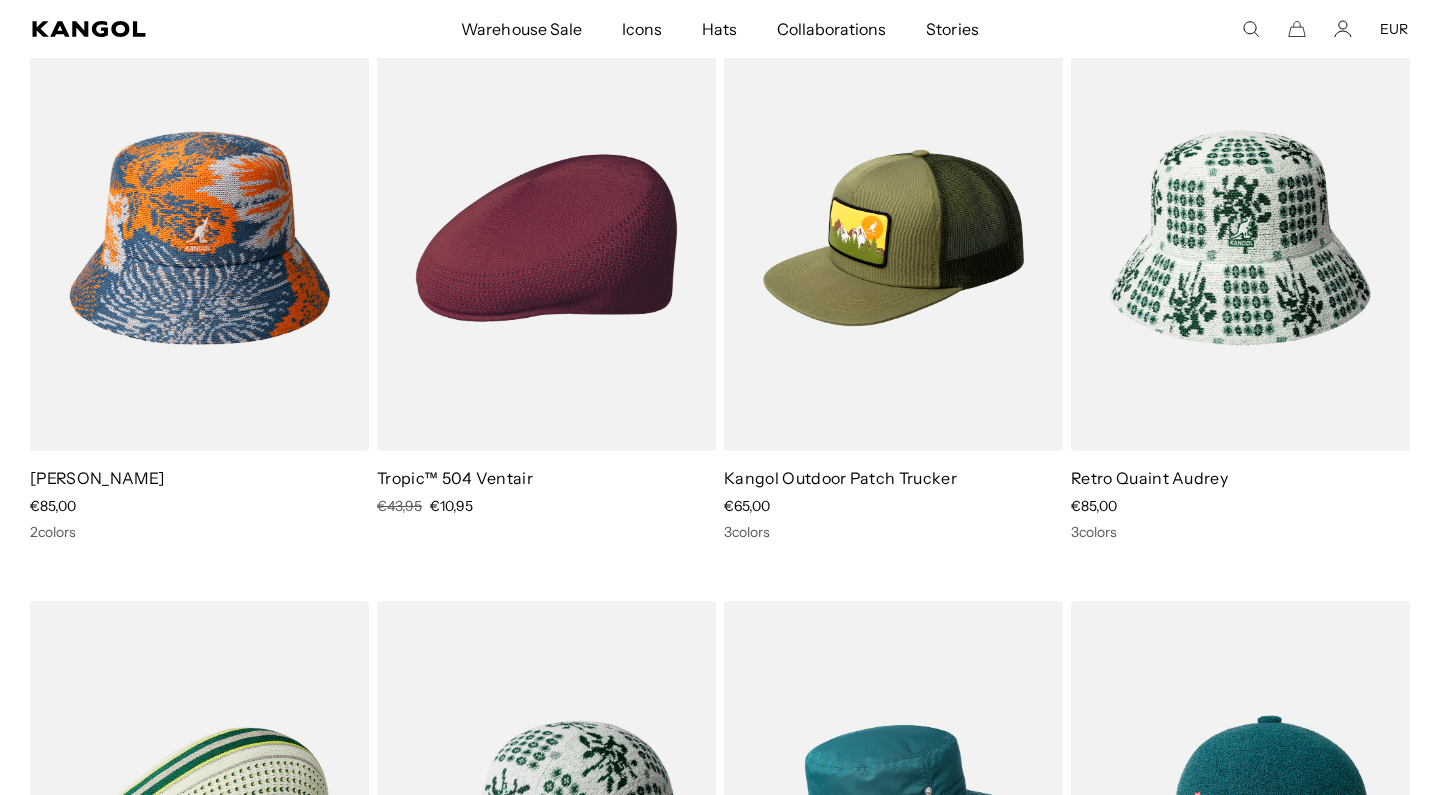 click on "Tropic™ 504 Ventair" at bounding box center (455, 478) 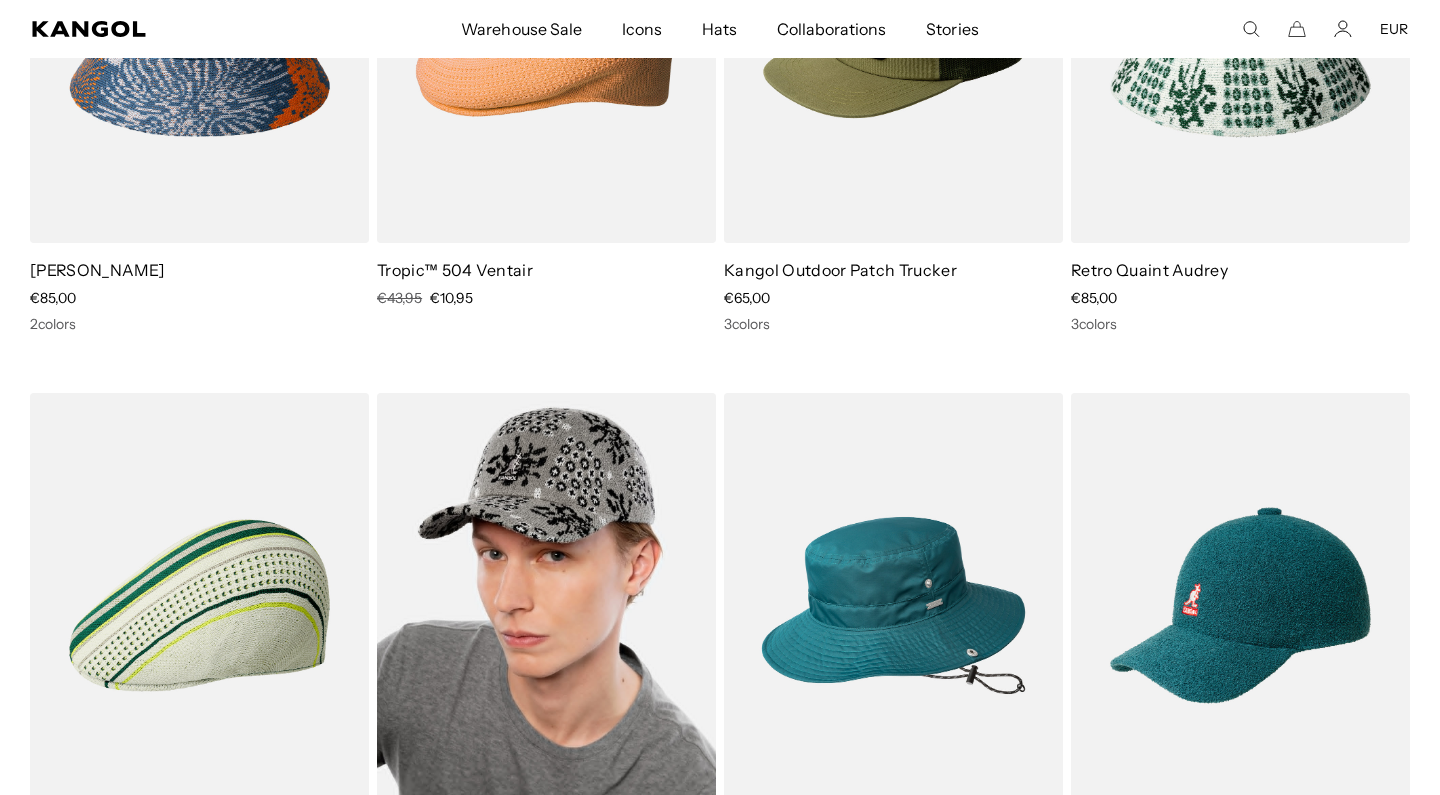 scroll, scrollTop: 0, scrollLeft: 0, axis: both 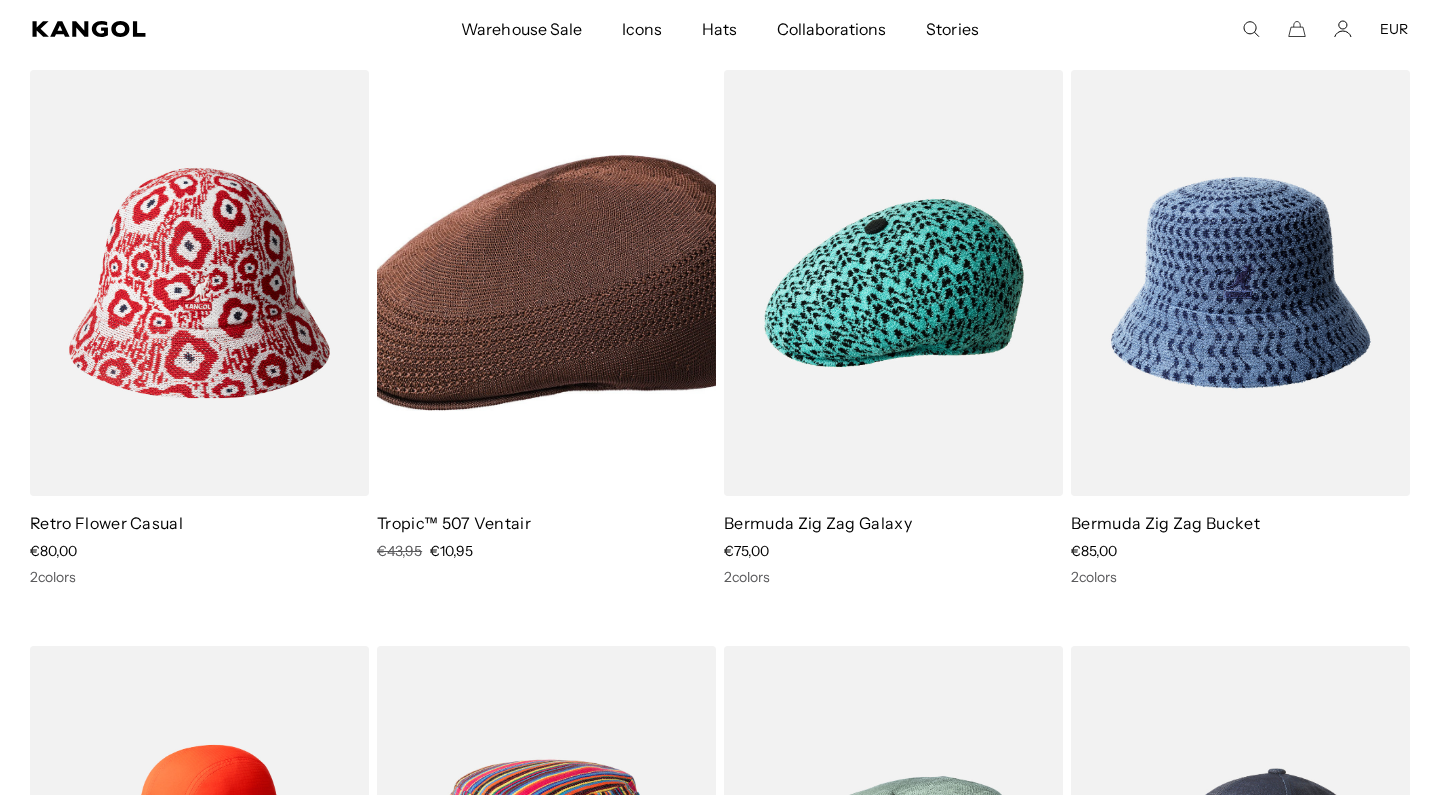 click at bounding box center (546, 283) 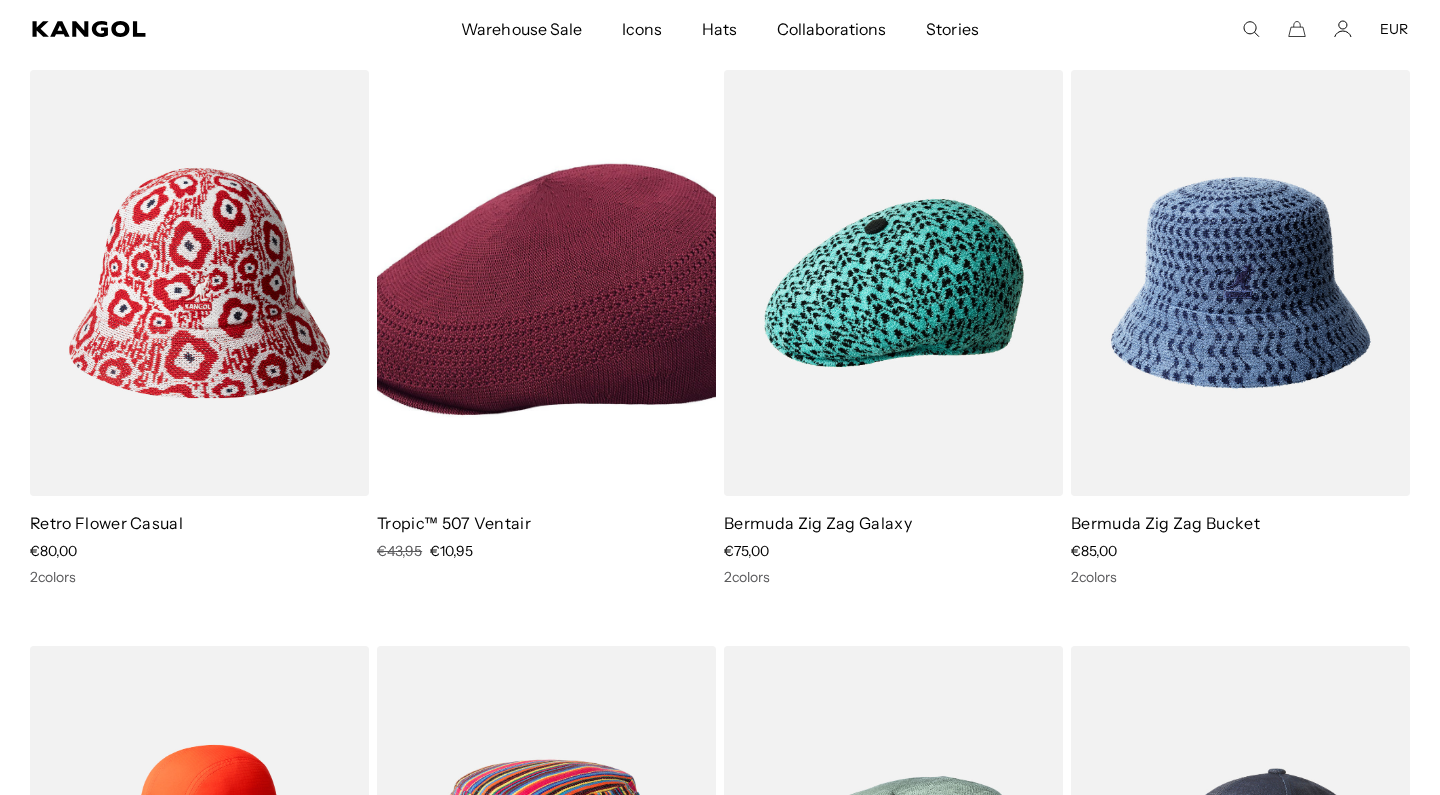 scroll, scrollTop: 8075, scrollLeft: 0, axis: vertical 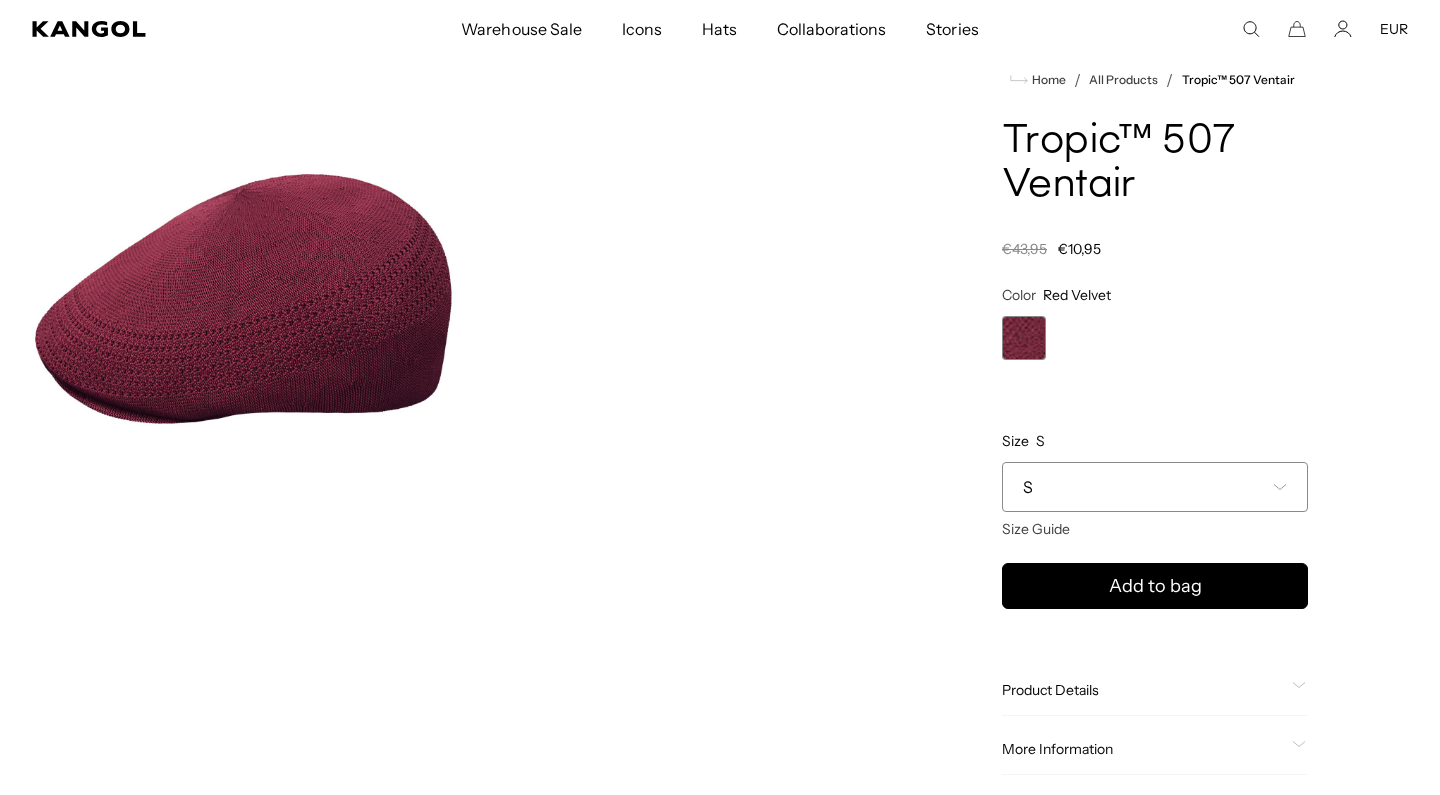click on "S" at bounding box center (1155, 487) 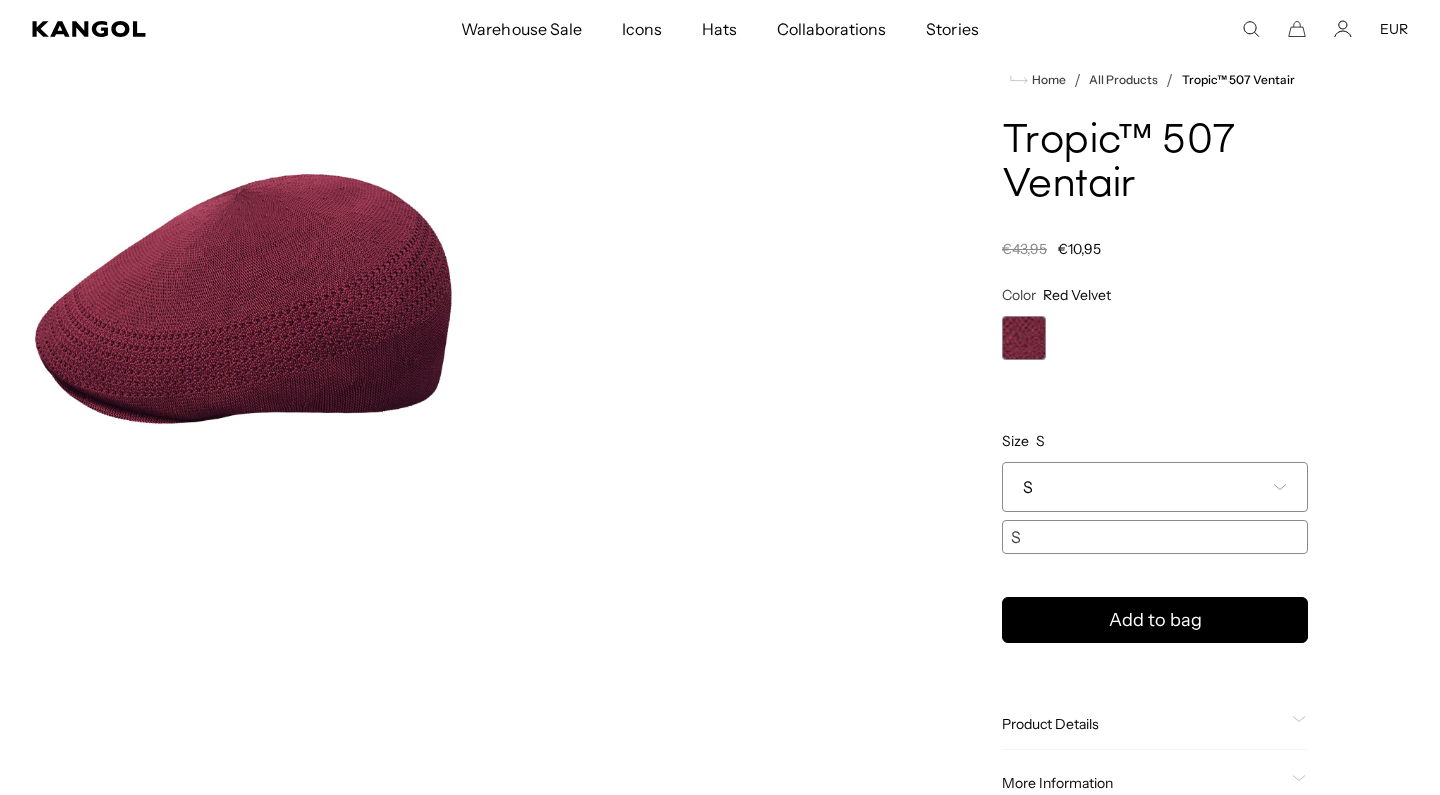 scroll, scrollTop: 0, scrollLeft: 0, axis: both 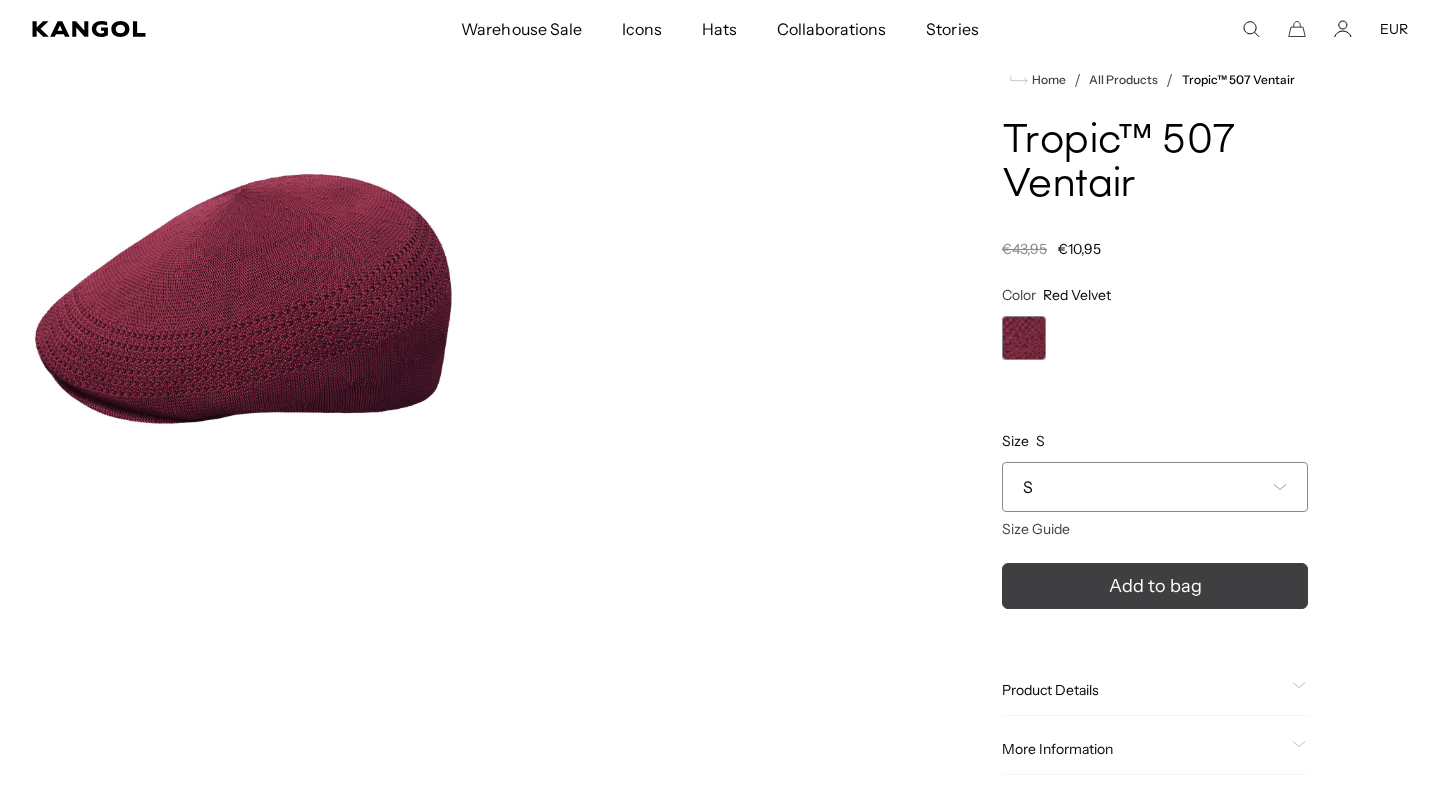 click 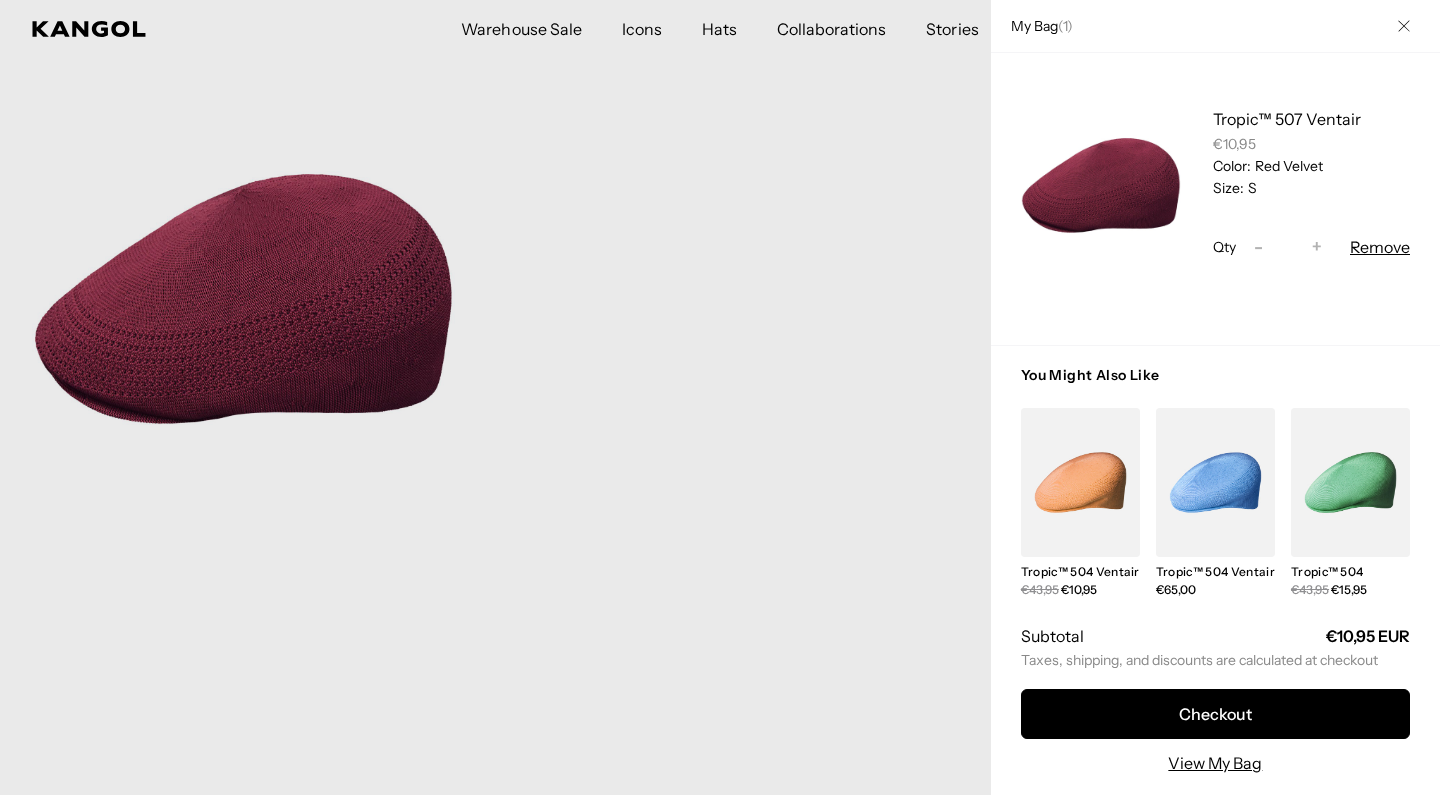 scroll, scrollTop: 0, scrollLeft: 412, axis: horizontal 